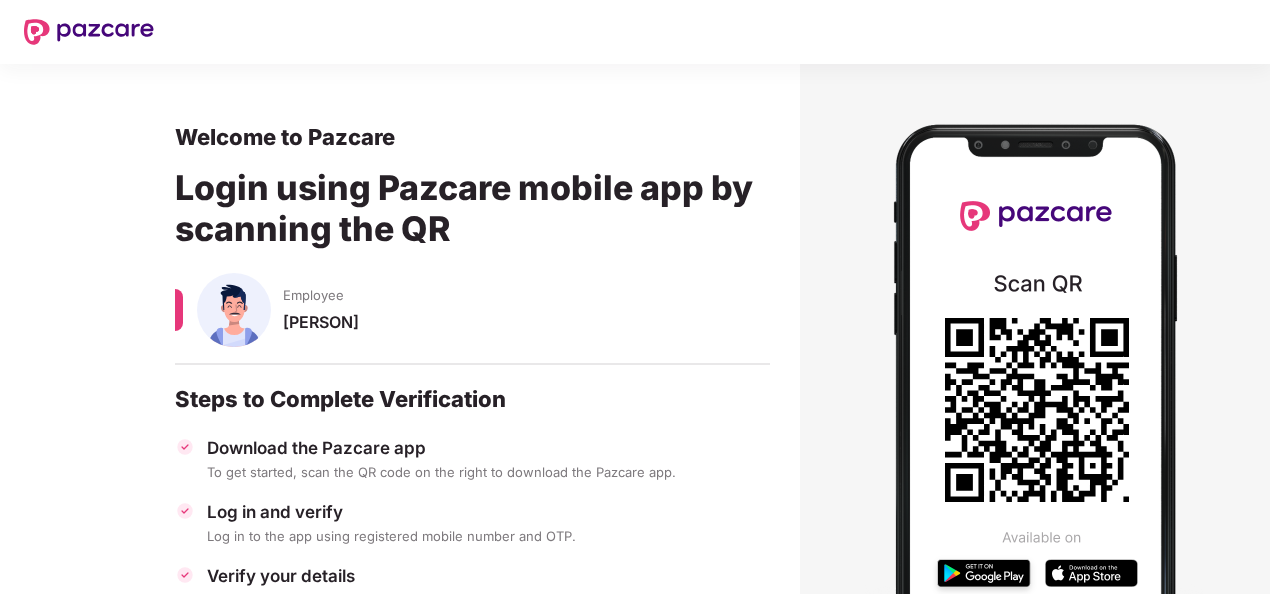 scroll, scrollTop: 237, scrollLeft: 0, axis: vertical 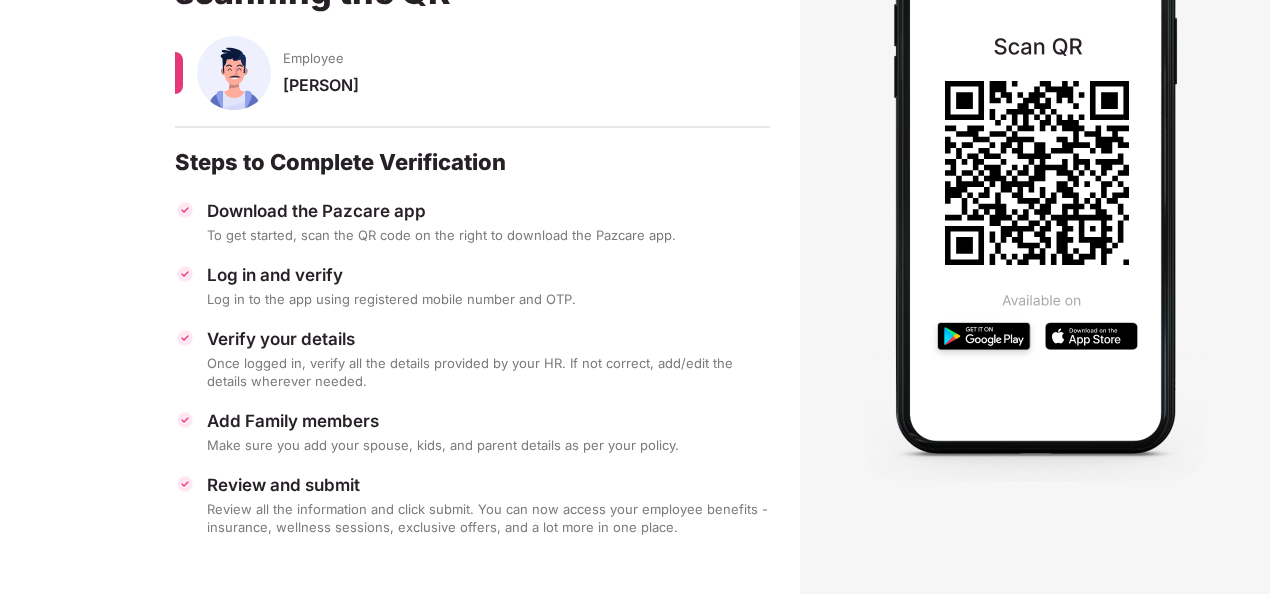 click on "Add Family members" at bounding box center (488, 421) 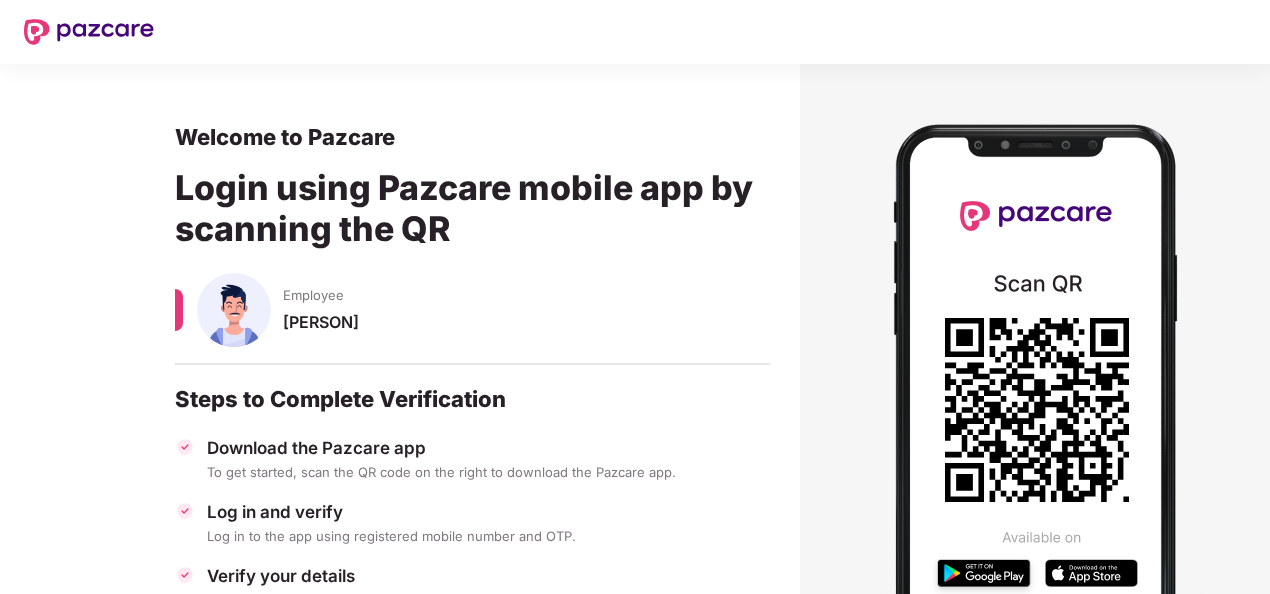 click on "Login using Pazcare mobile app by scanning the QR" at bounding box center (472, 212) 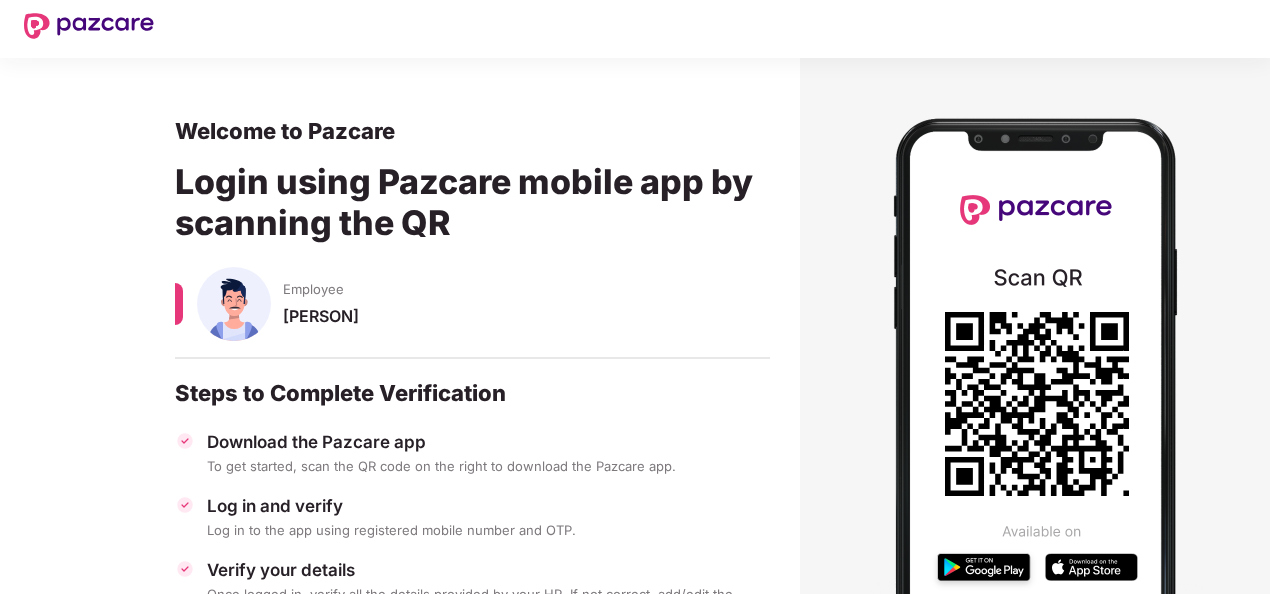 scroll, scrollTop: 0, scrollLeft: 0, axis: both 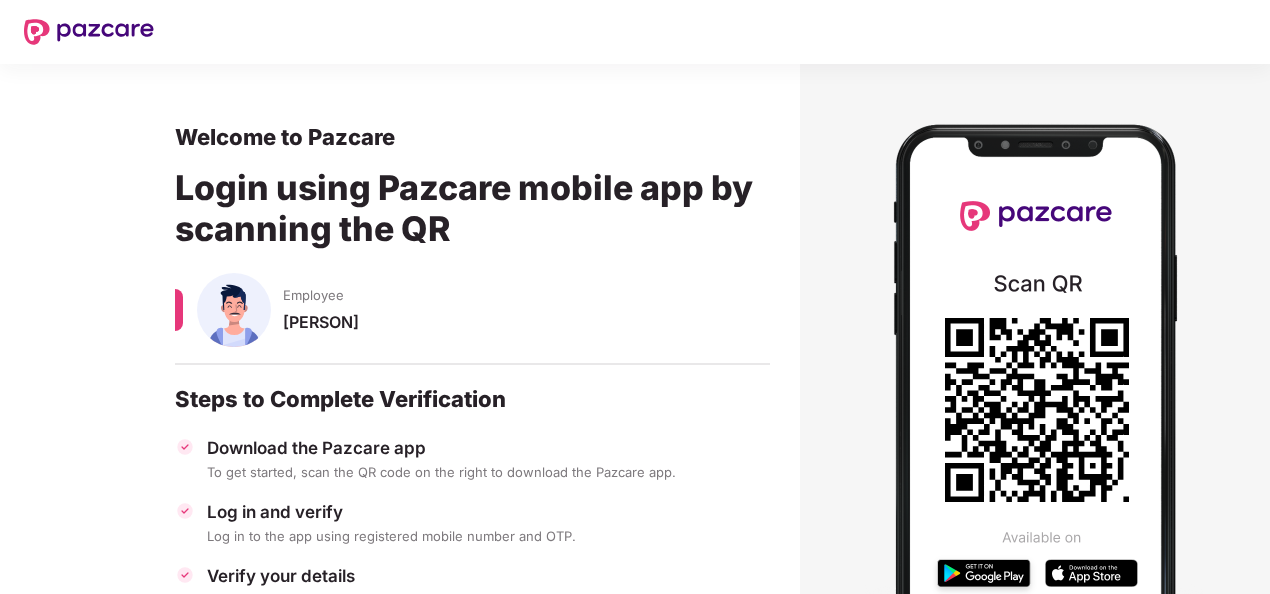 click at bounding box center [1035, 408] 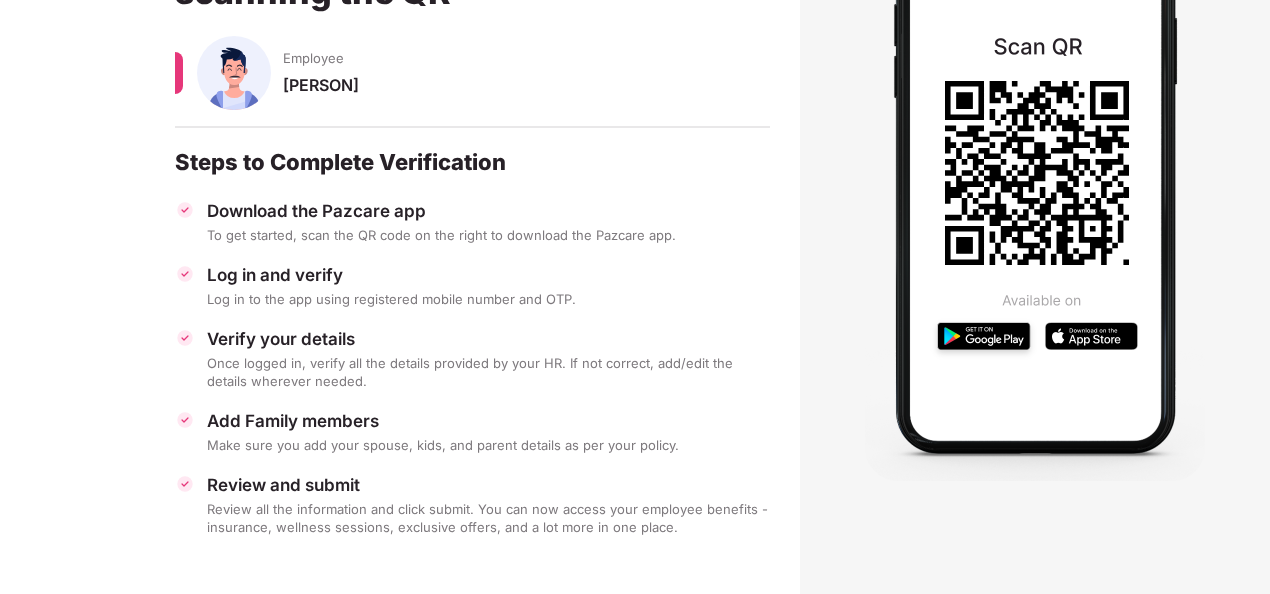 scroll, scrollTop: 0, scrollLeft: 0, axis: both 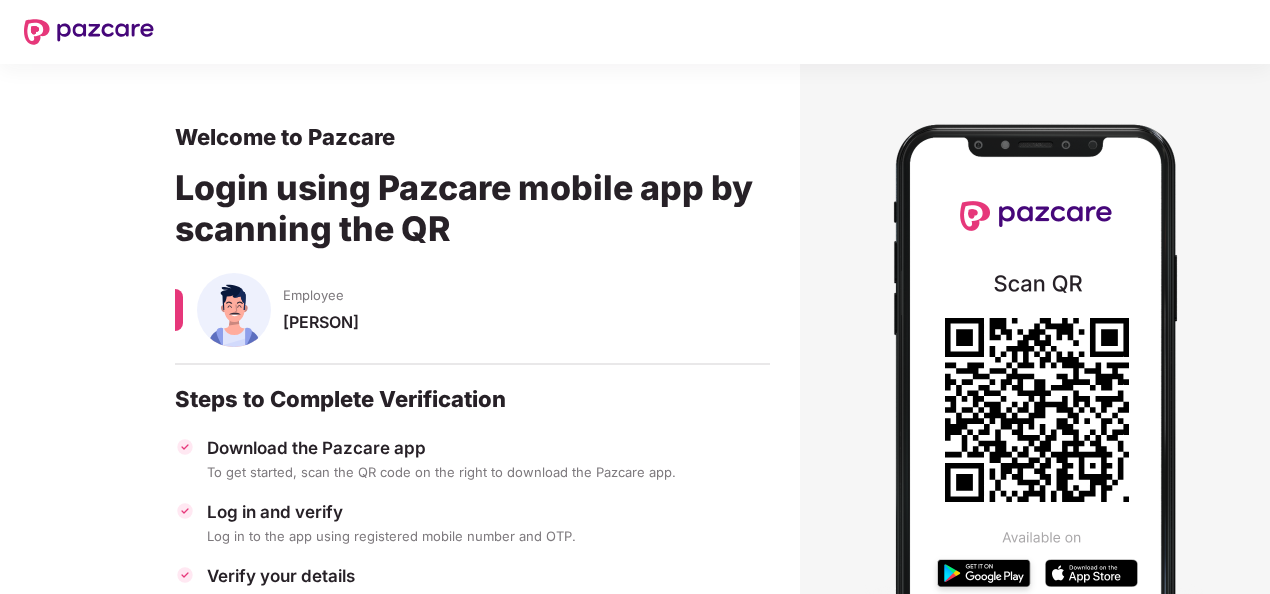 click on "[PERSON]" at bounding box center [526, 331] 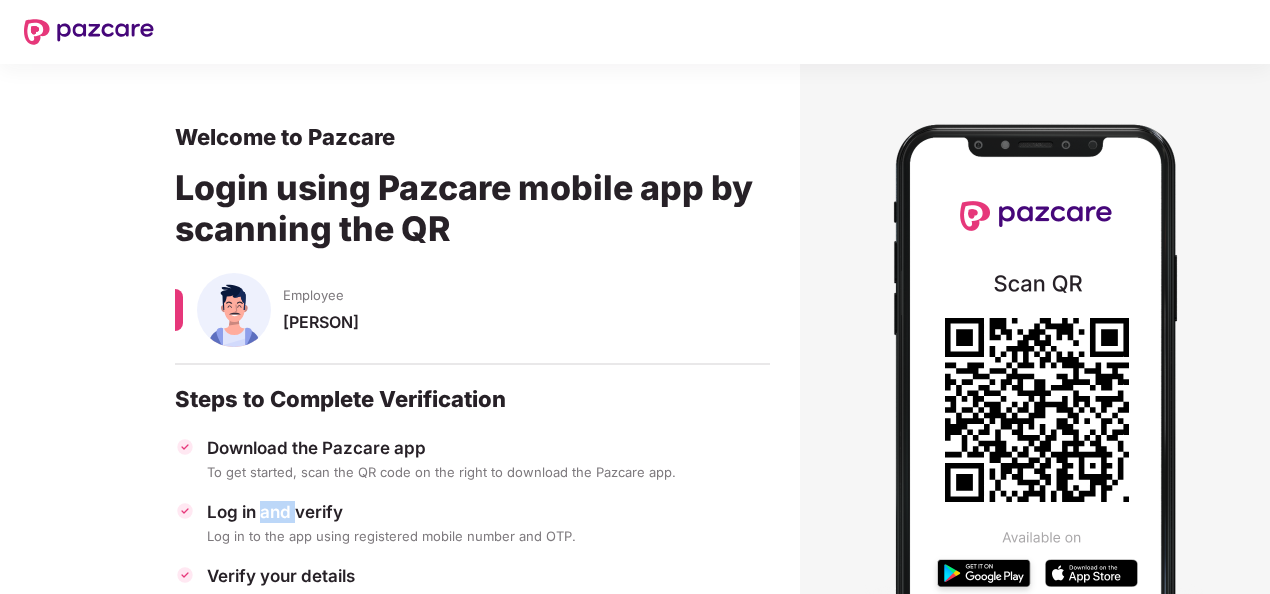 click on "Log in and verify" at bounding box center [488, 512] 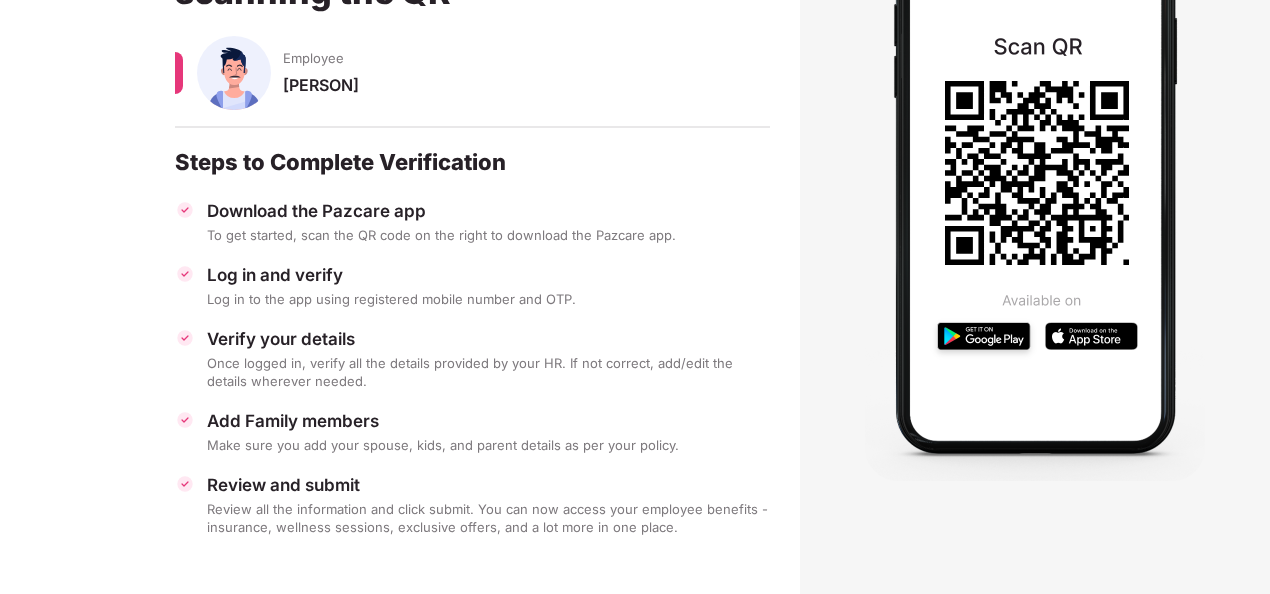 click on "Once logged in, verify all the details provided by your HR. If not correct, add/edit the details wherever needed." at bounding box center [488, 372] 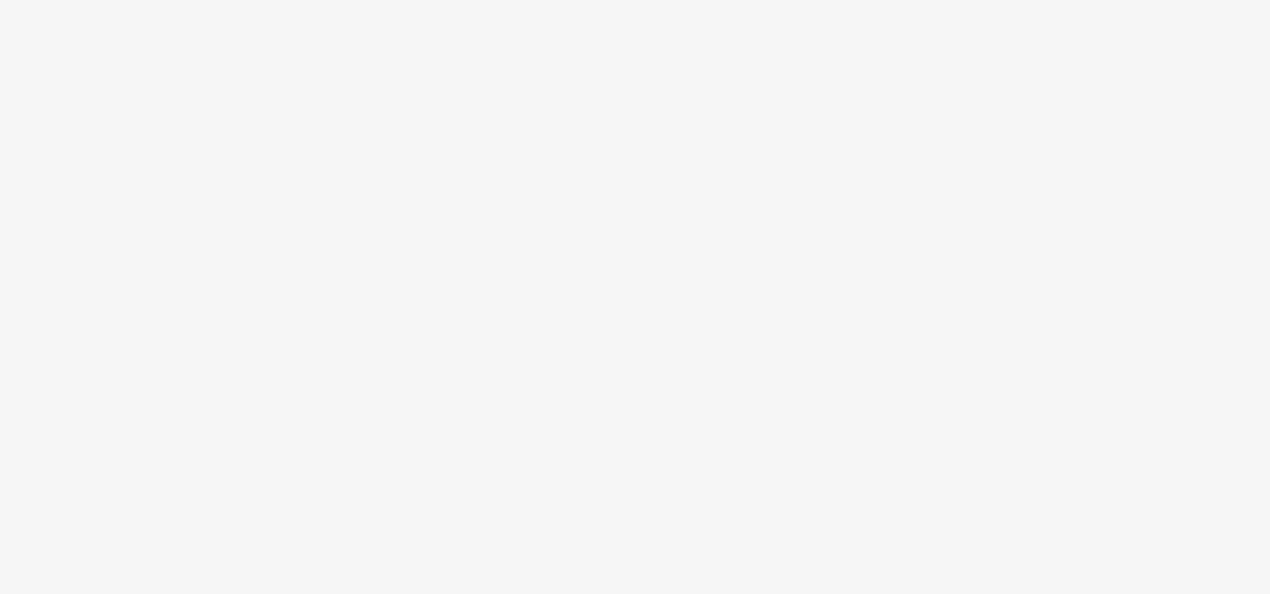 scroll, scrollTop: 0, scrollLeft: 0, axis: both 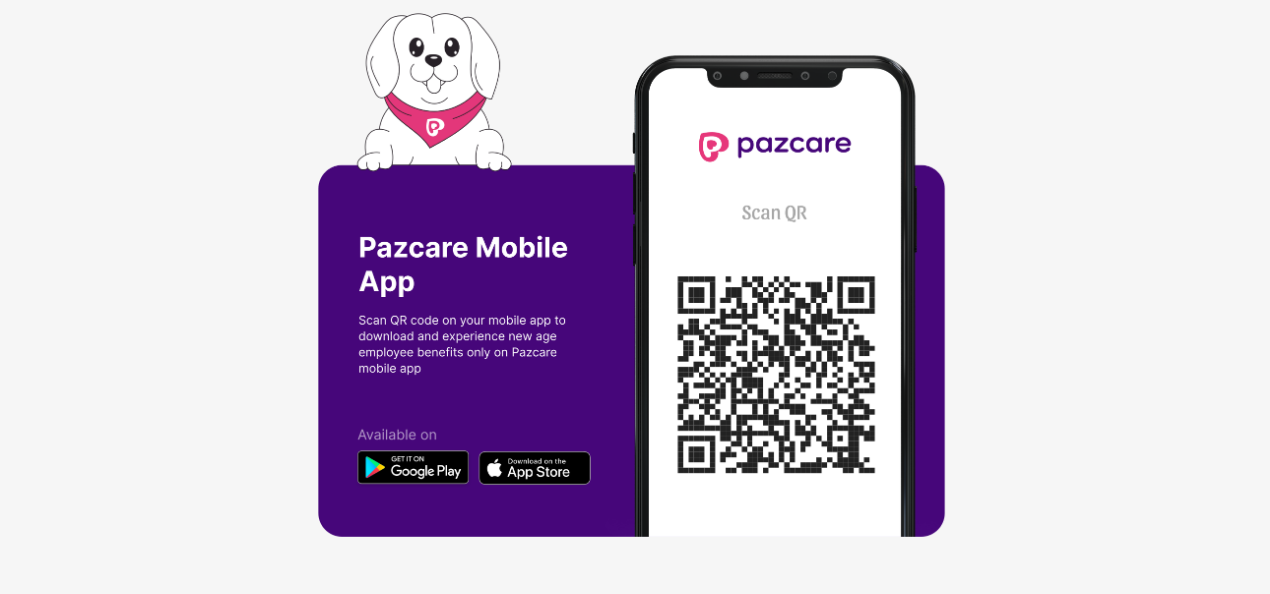 click at bounding box center [635, 297] 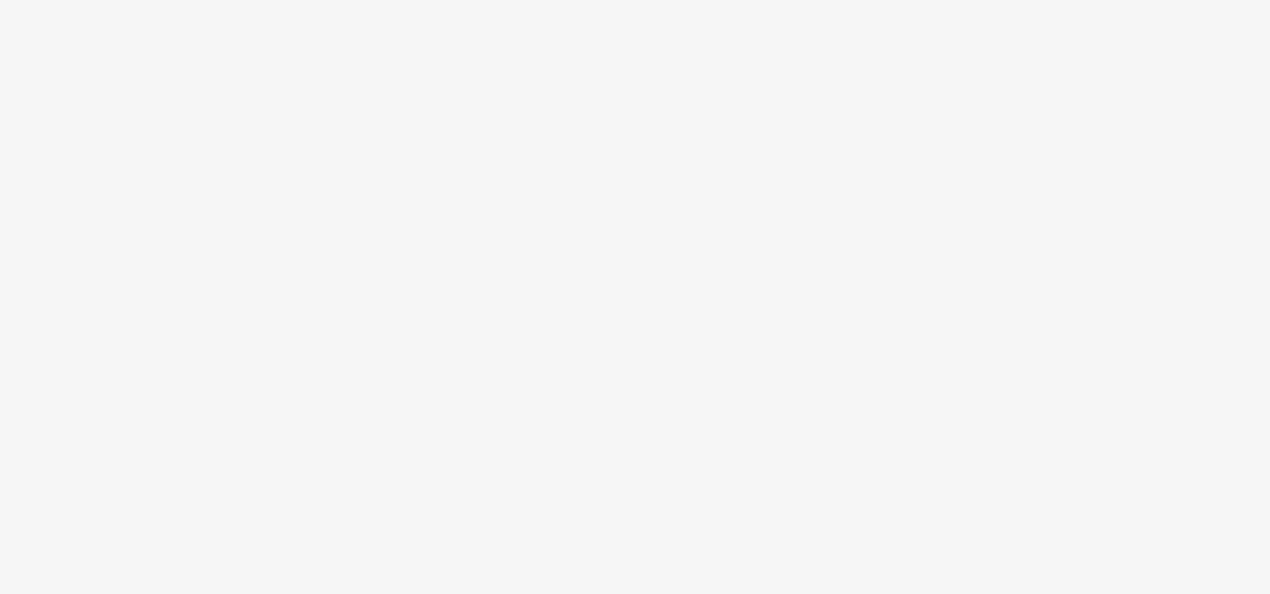 scroll, scrollTop: 0, scrollLeft: 0, axis: both 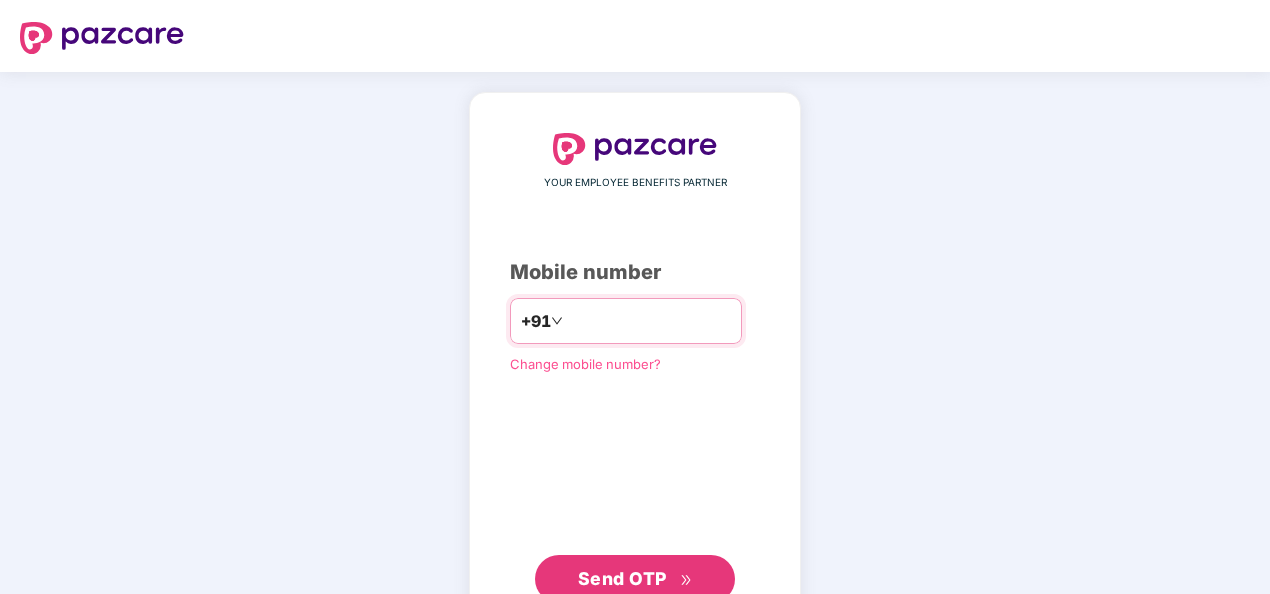 click at bounding box center [649, 321] 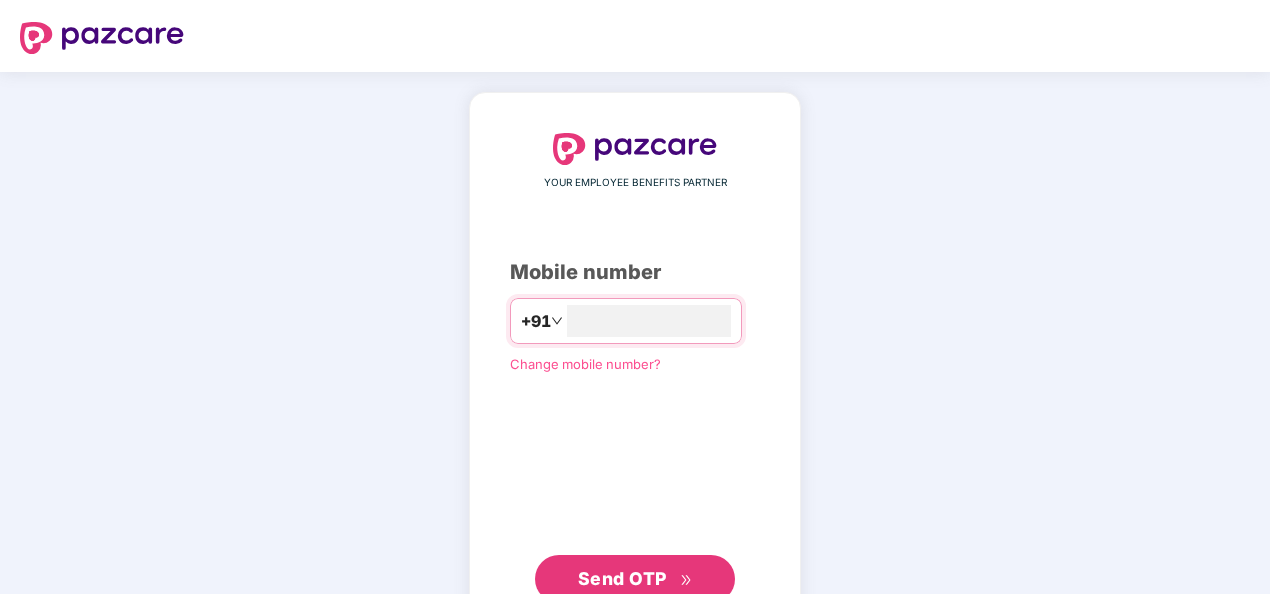 click on "Send OTP" at bounding box center (622, 578) 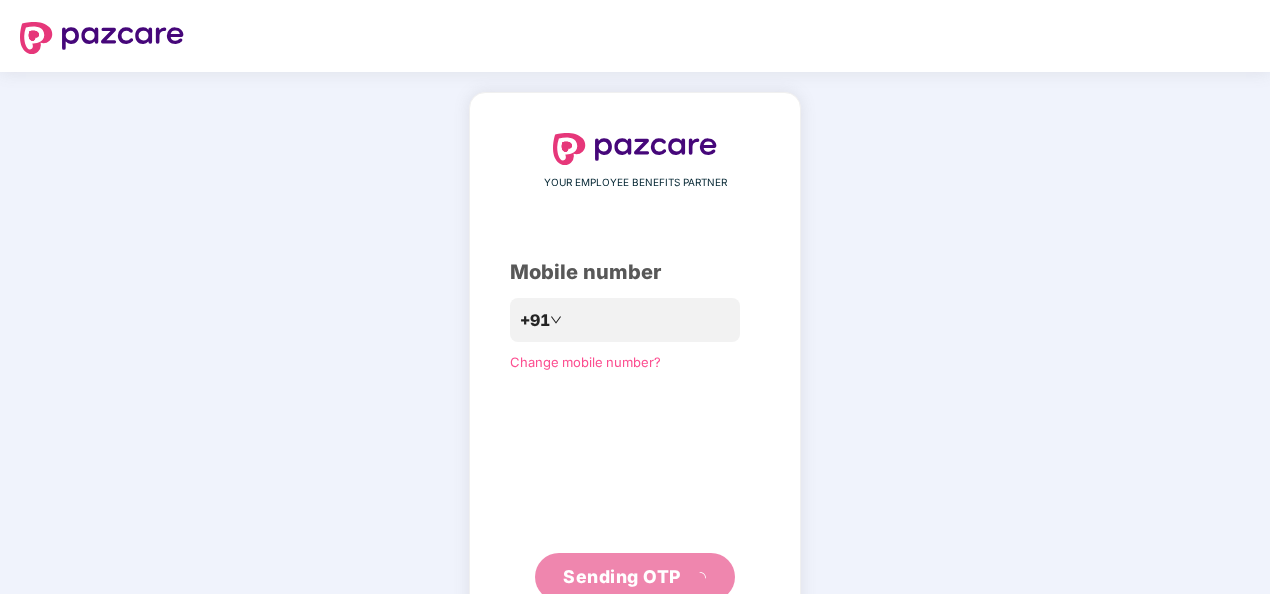 scroll, scrollTop: 66, scrollLeft: 0, axis: vertical 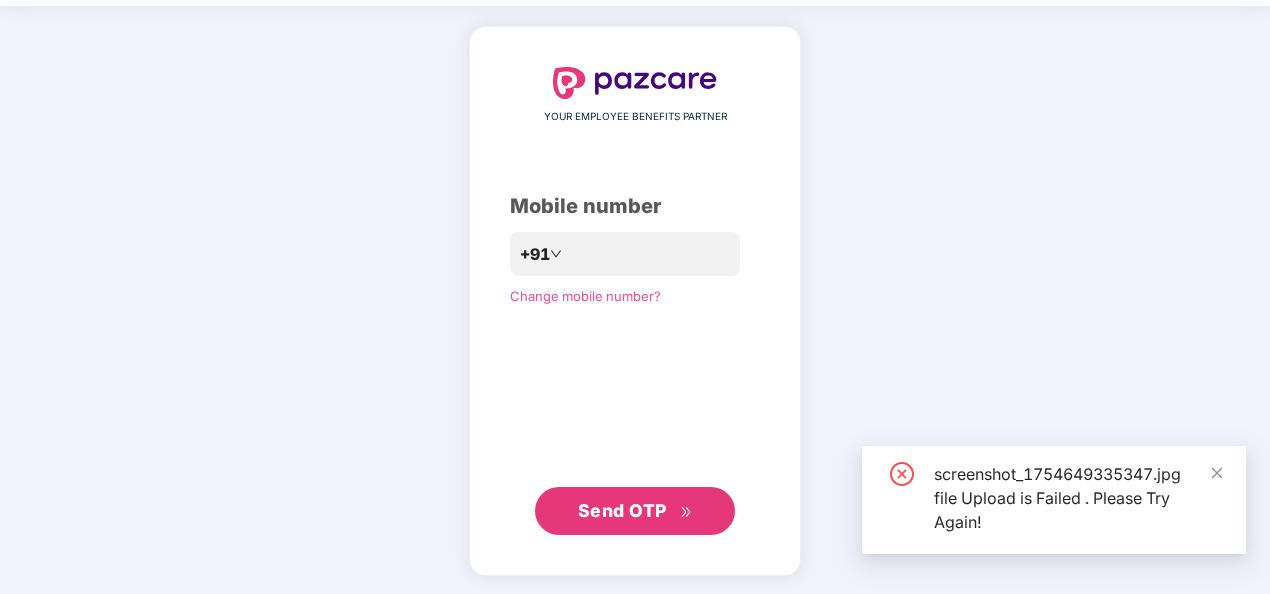 click on "Send OTP" at bounding box center [622, 510] 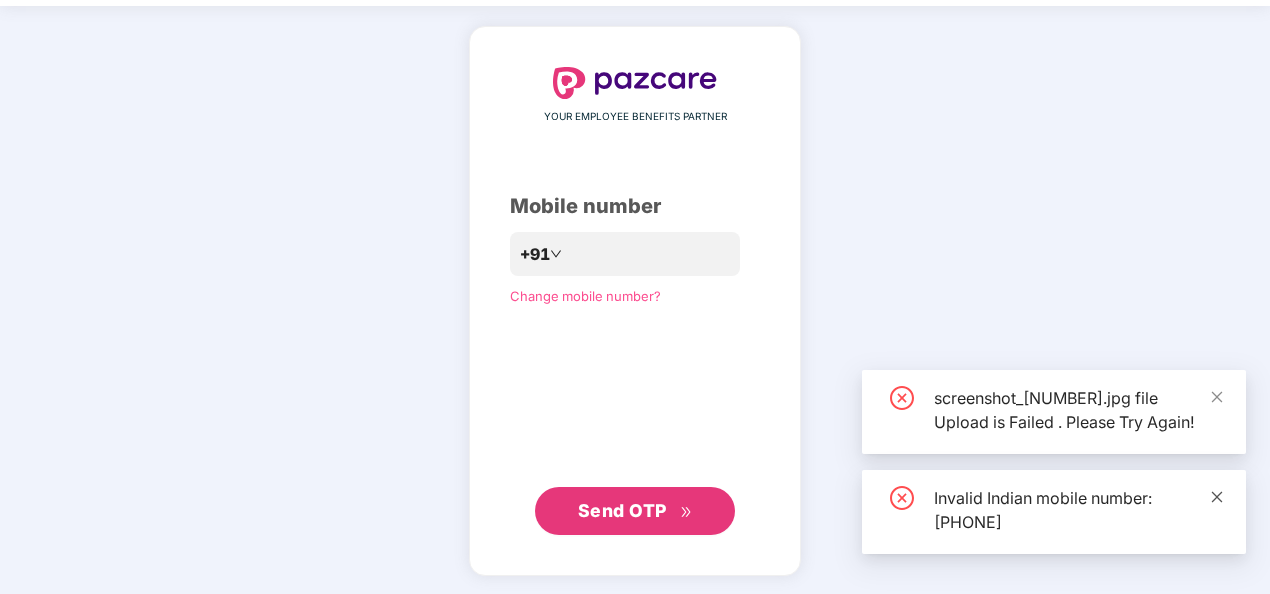click 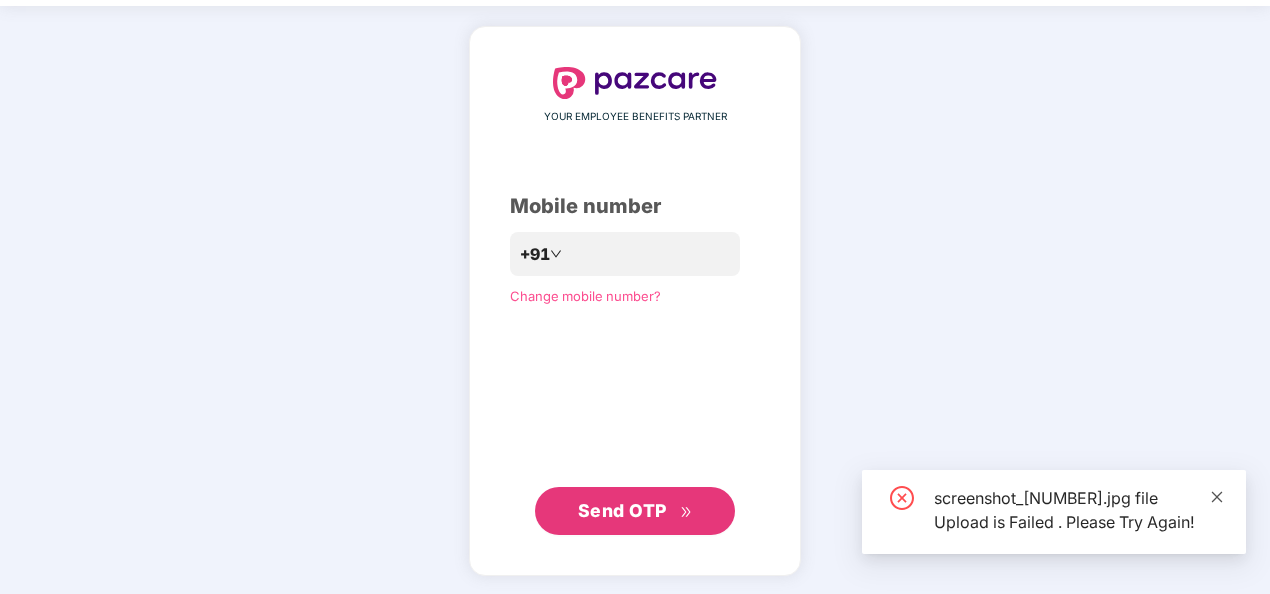 click at bounding box center (1217, 497) 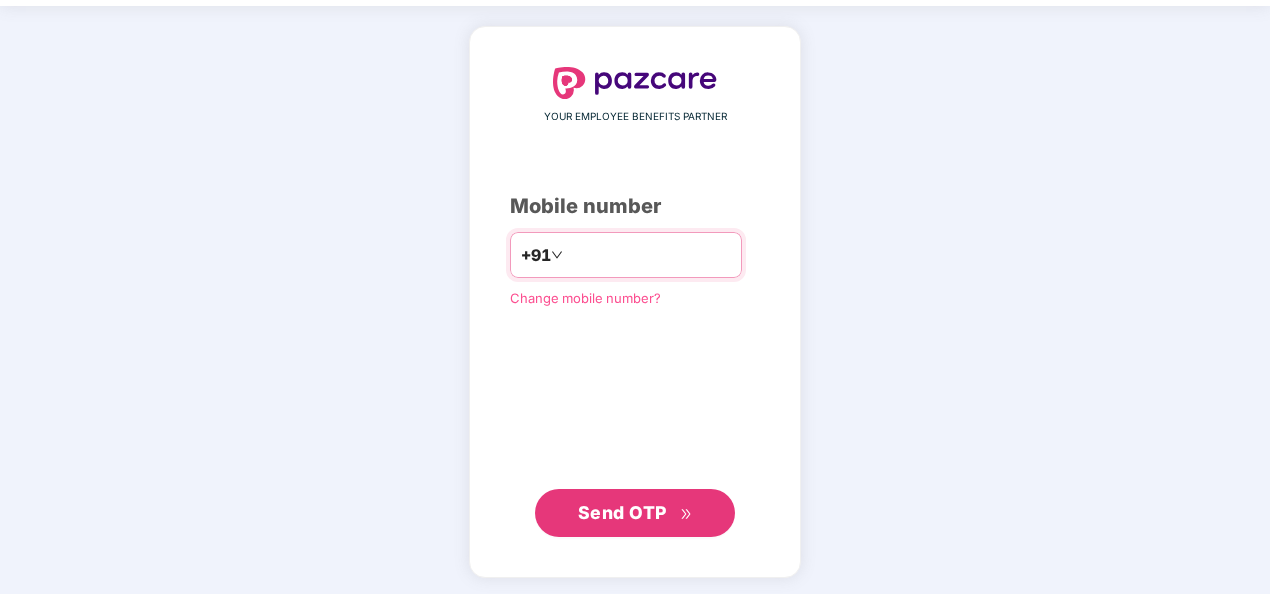 click on "**********" at bounding box center (649, 255) 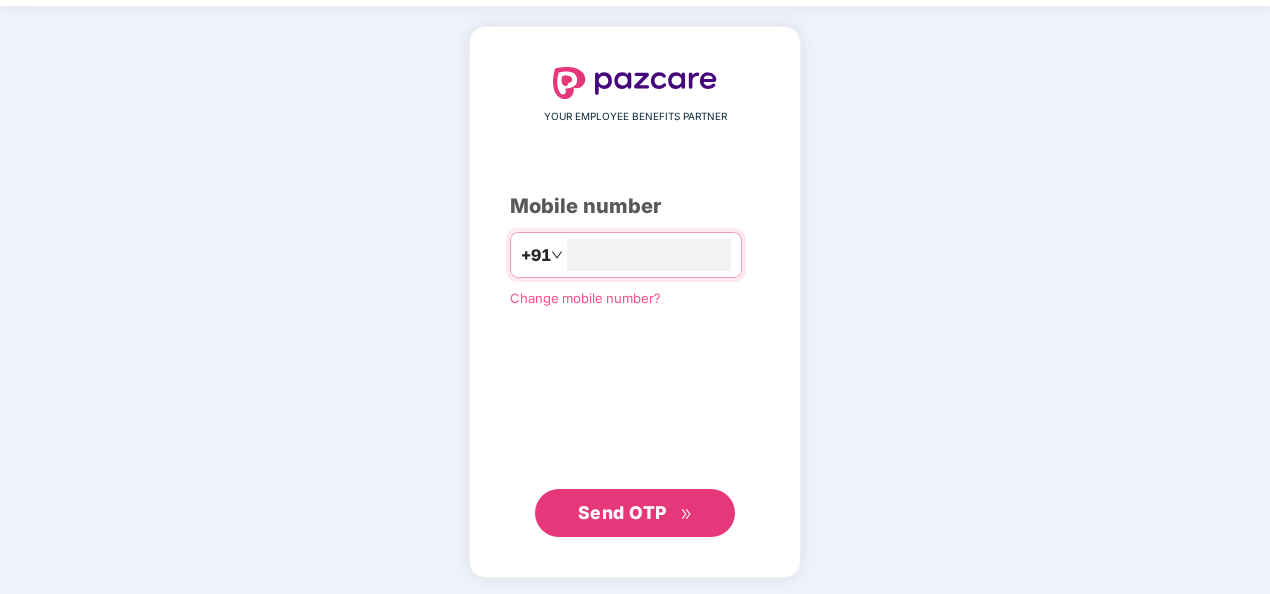 click on "Send OTP" at bounding box center [635, 513] 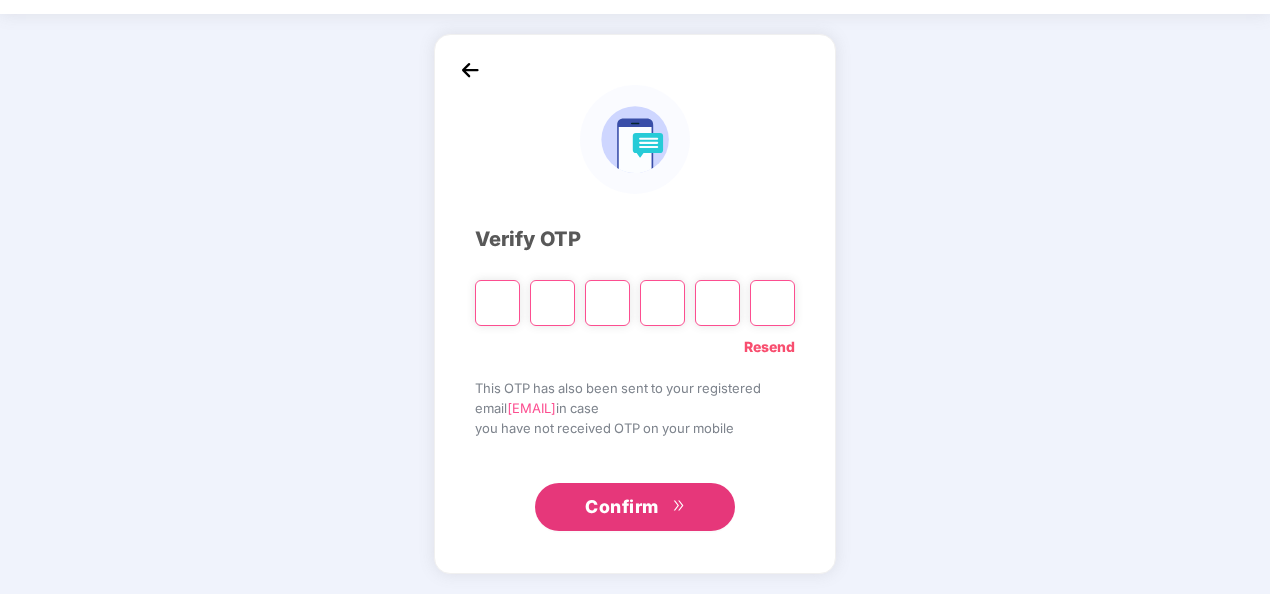 scroll, scrollTop: 58, scrollLeft: 0, axis: vertical 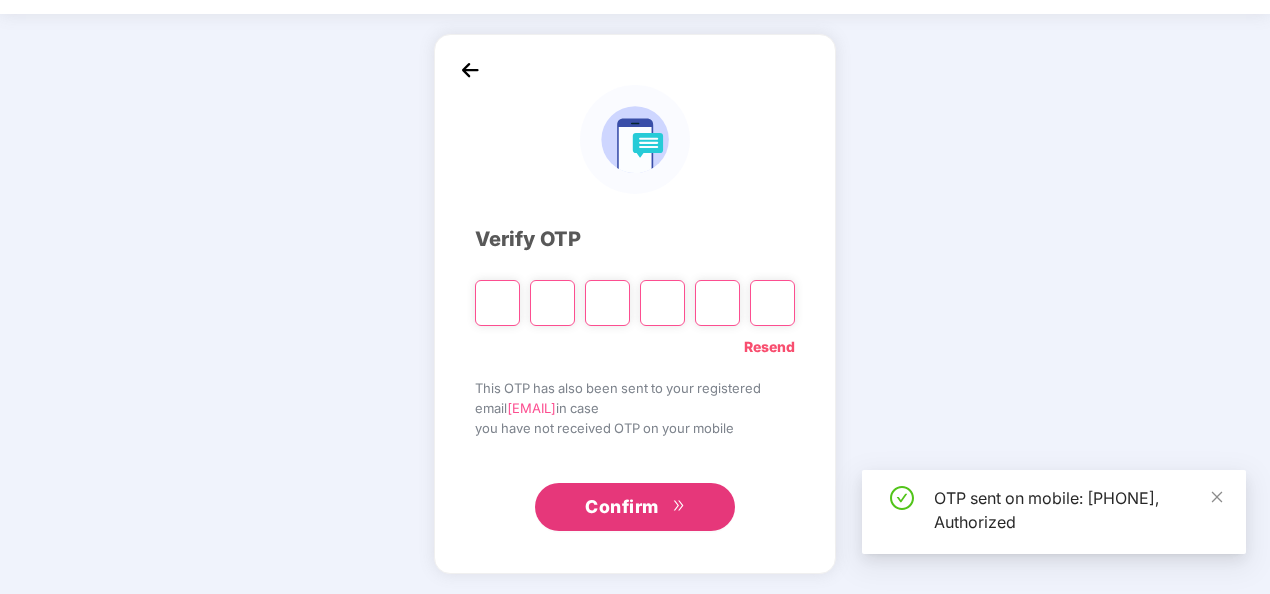 click at bounding box center (497, 303) 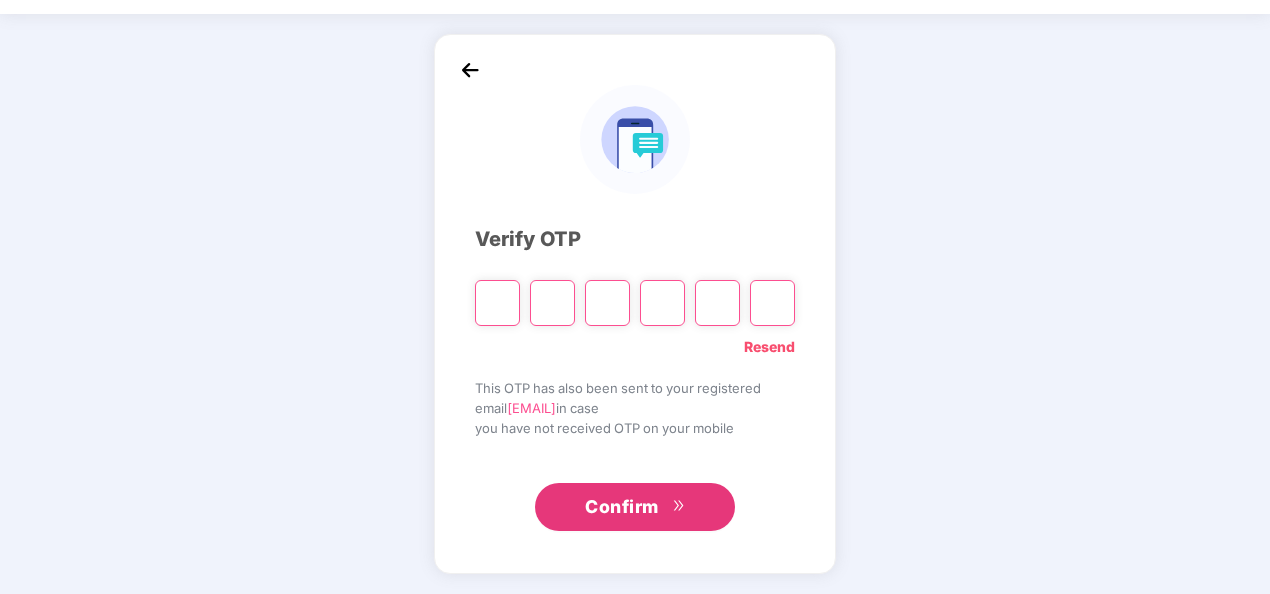 type on "*" 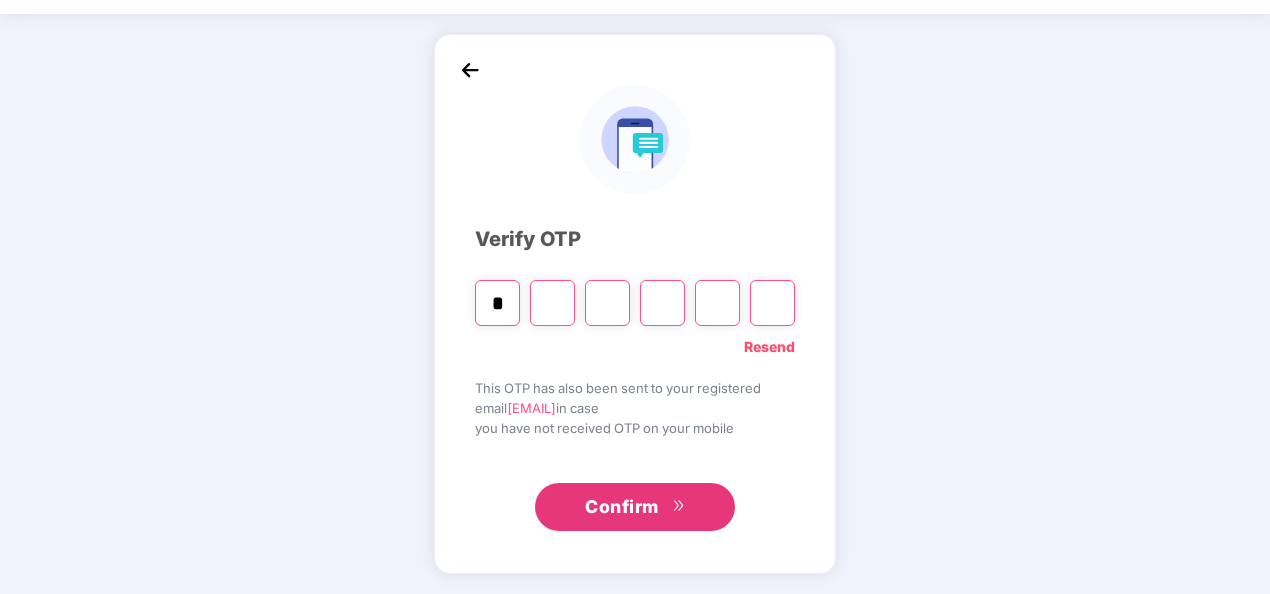 type on "*" 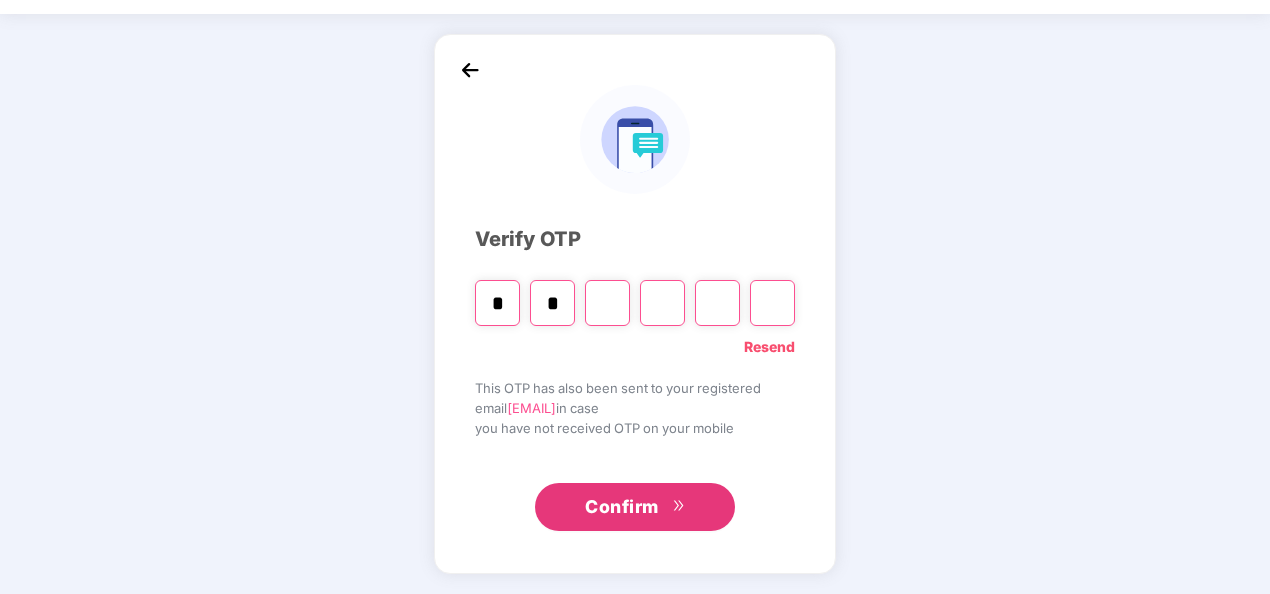 type on "*" 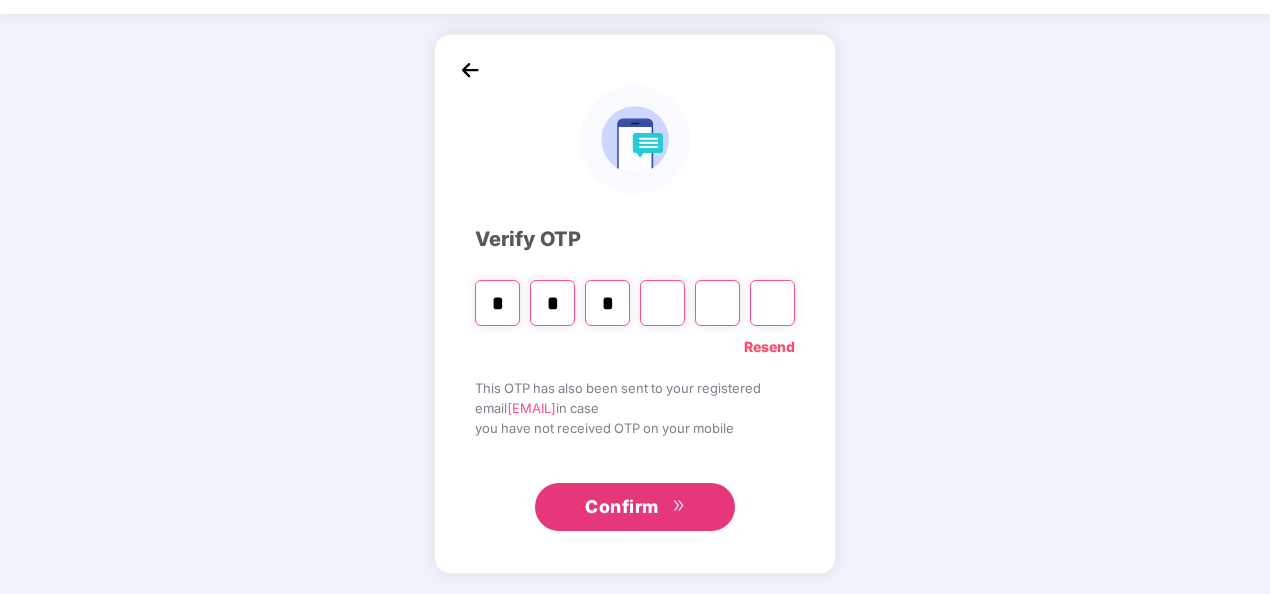 type on "*" 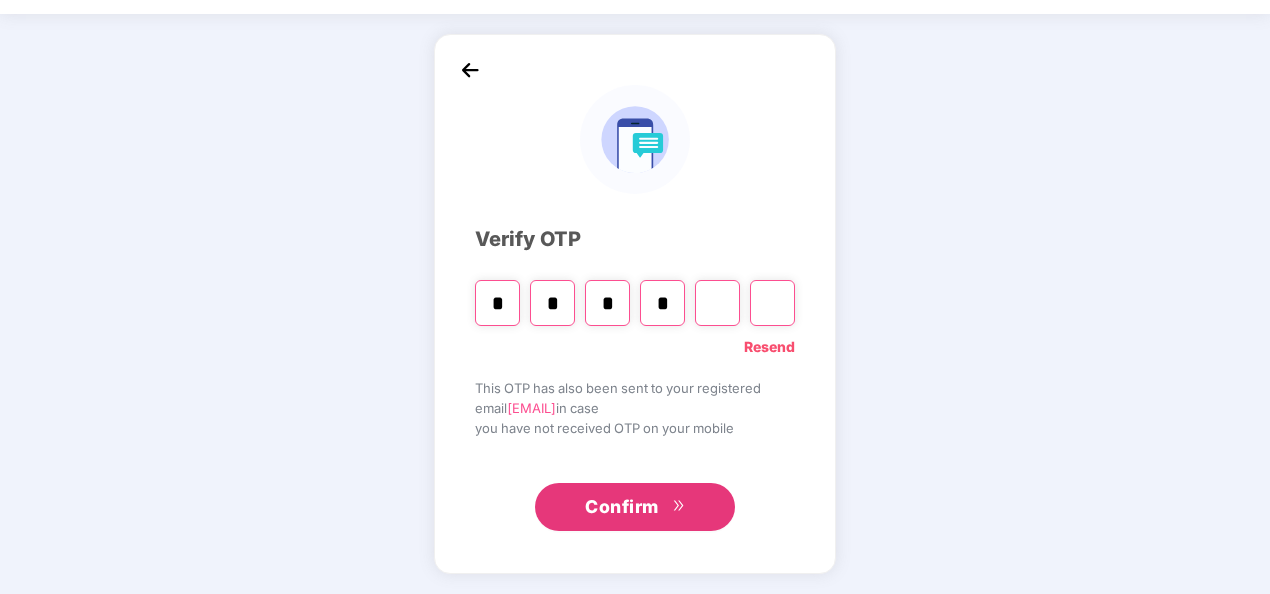 type on "*" 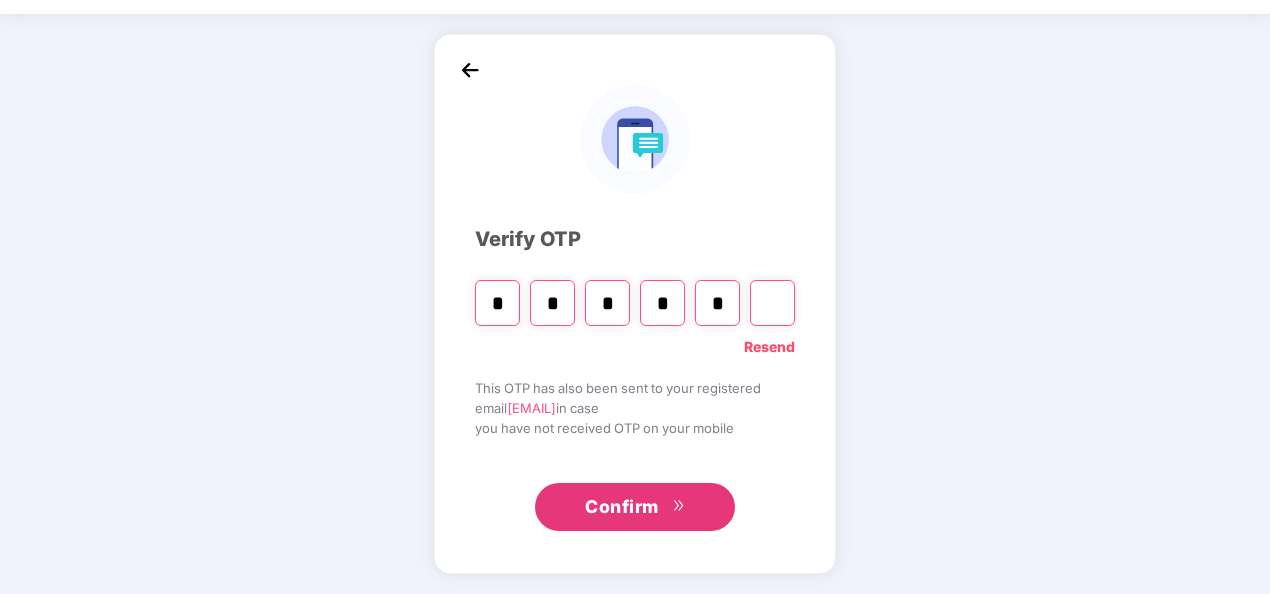 type on "*" 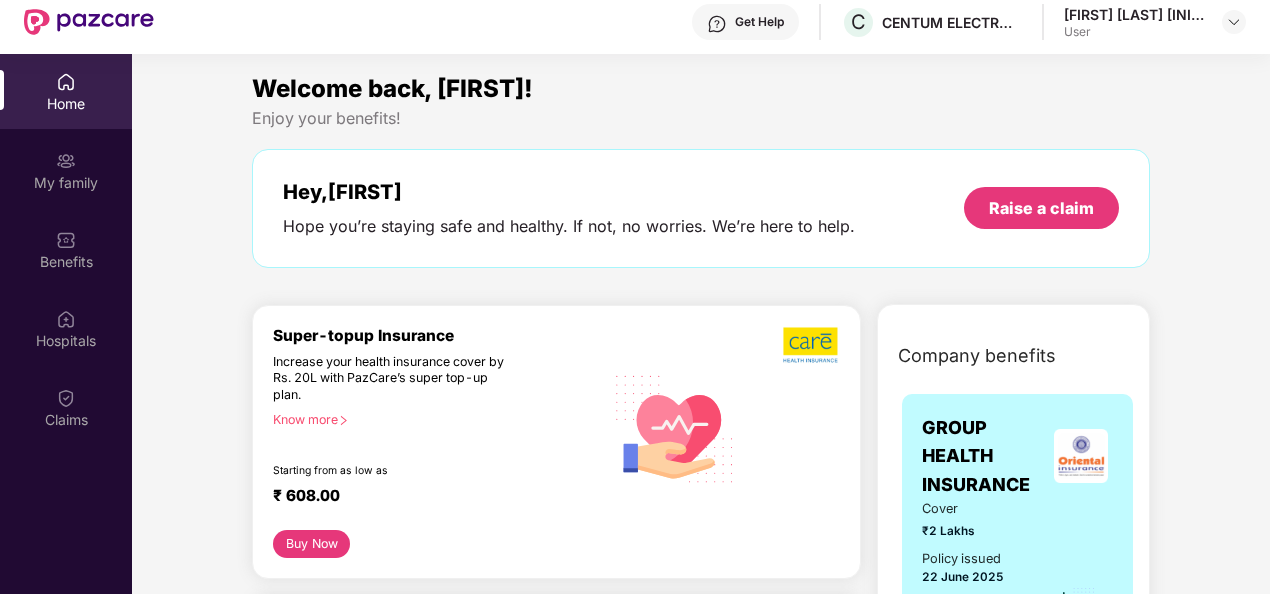 click on "User" at bounding box center (1134, 32) 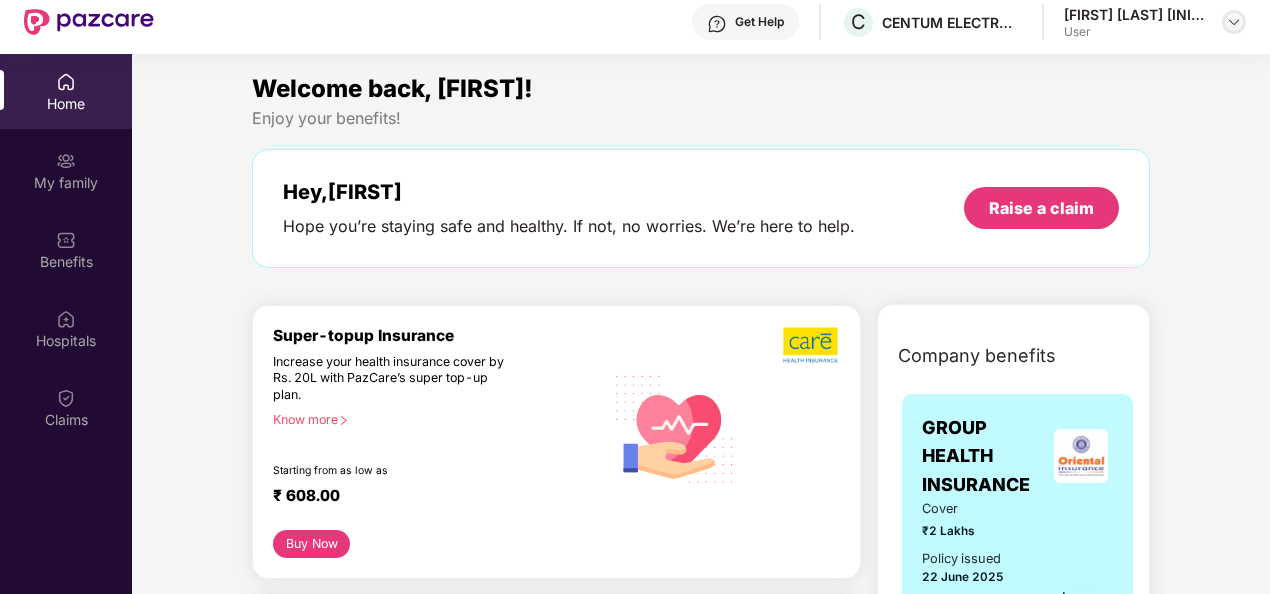 click at bounding box center (1234, 22) 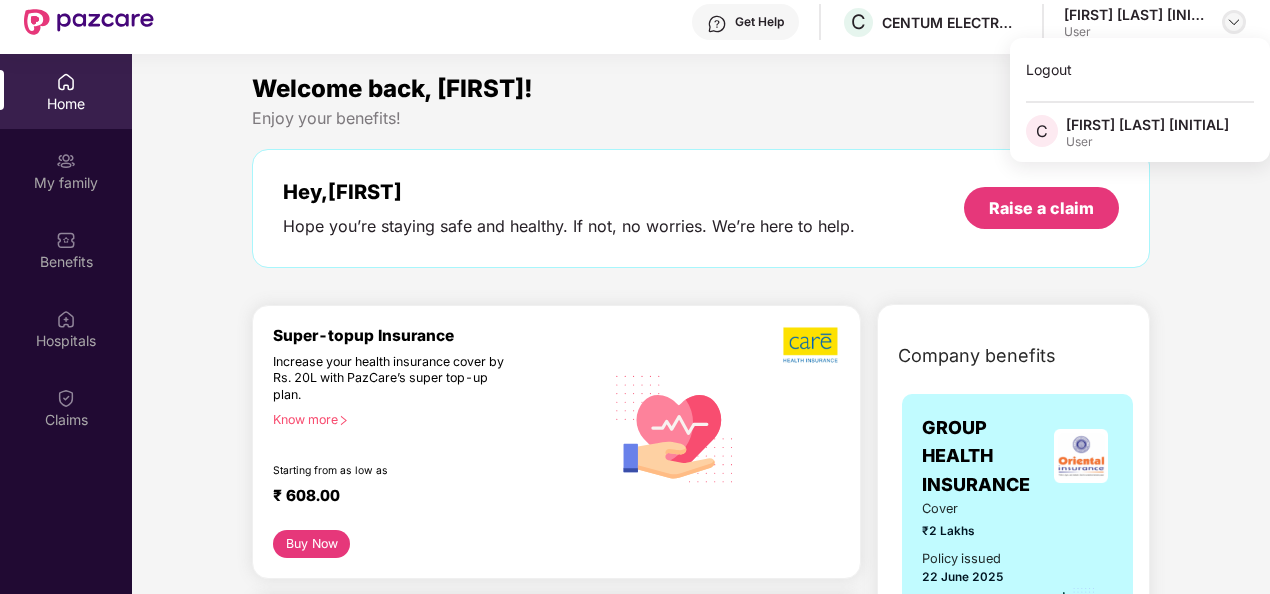 click at bounding box center (1234, 22) 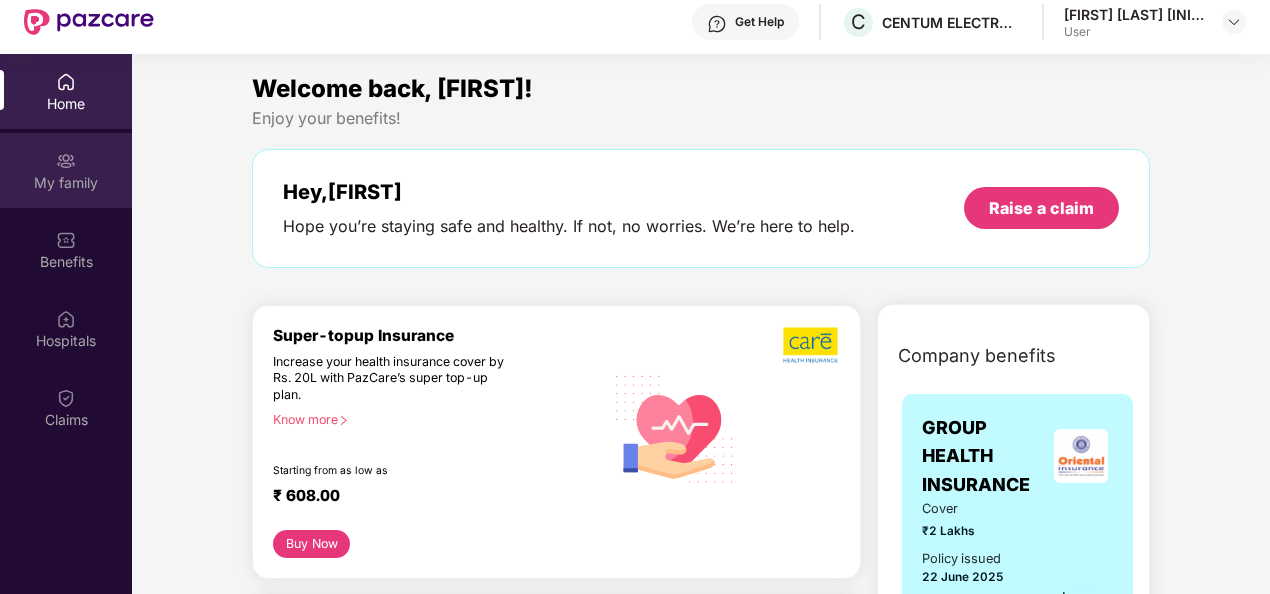 click on "My family" at bounding box center (66, 170) 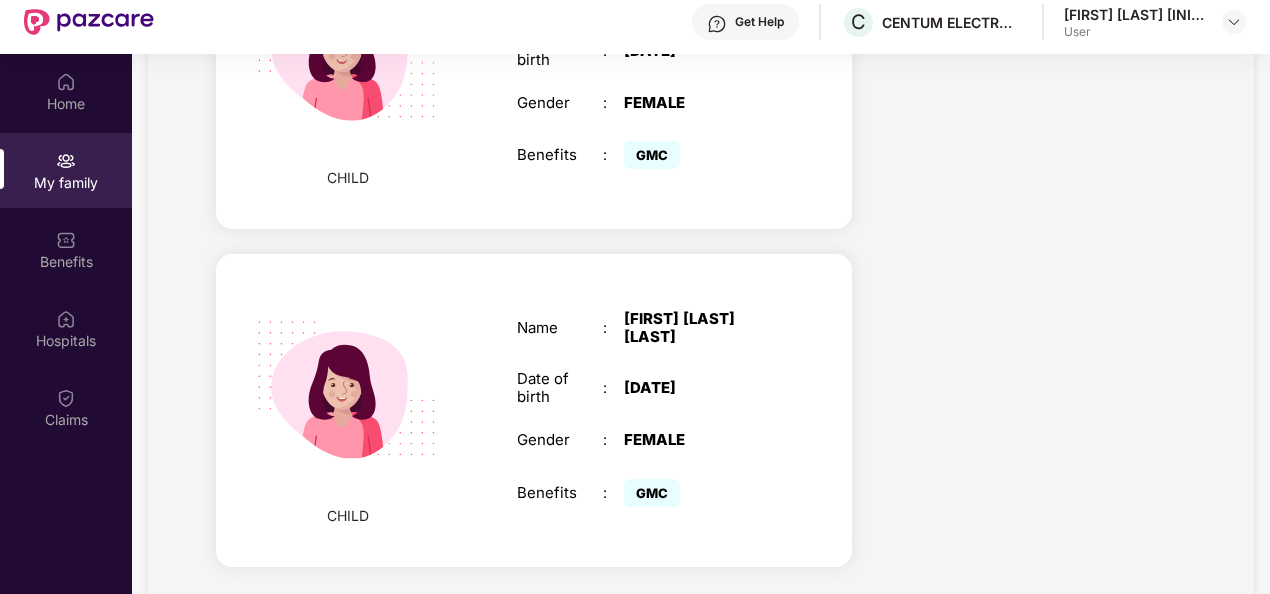 scroll, scrollTop: 1117, scrollLeft: 0, axis: vertical 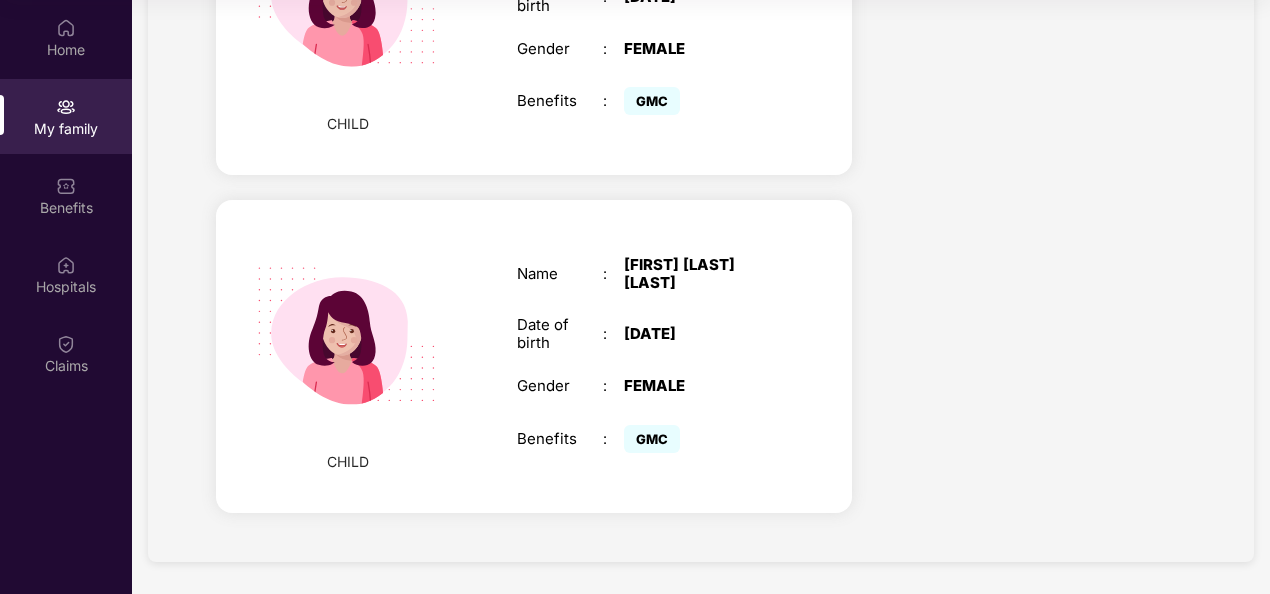 drag, startPoint x: 648, startPoint y: 406, endPoint x: 646, endPoint y: 428, distance: 22.090721 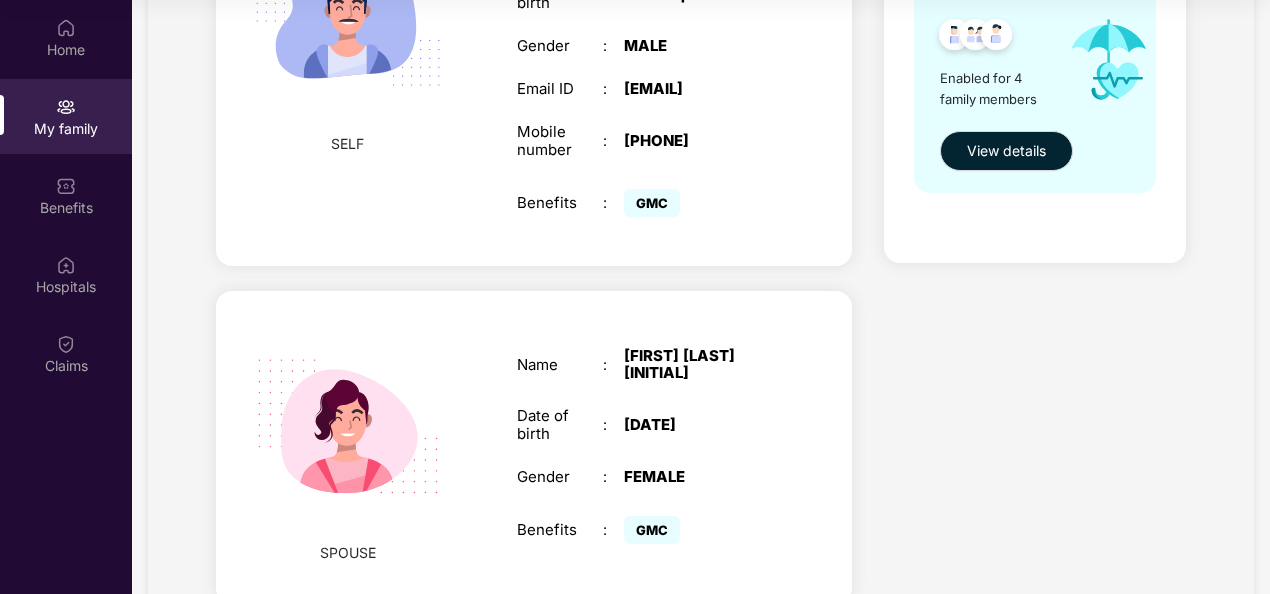 scroll, scrollTop: 0, scrollLeft: 0, axis: both 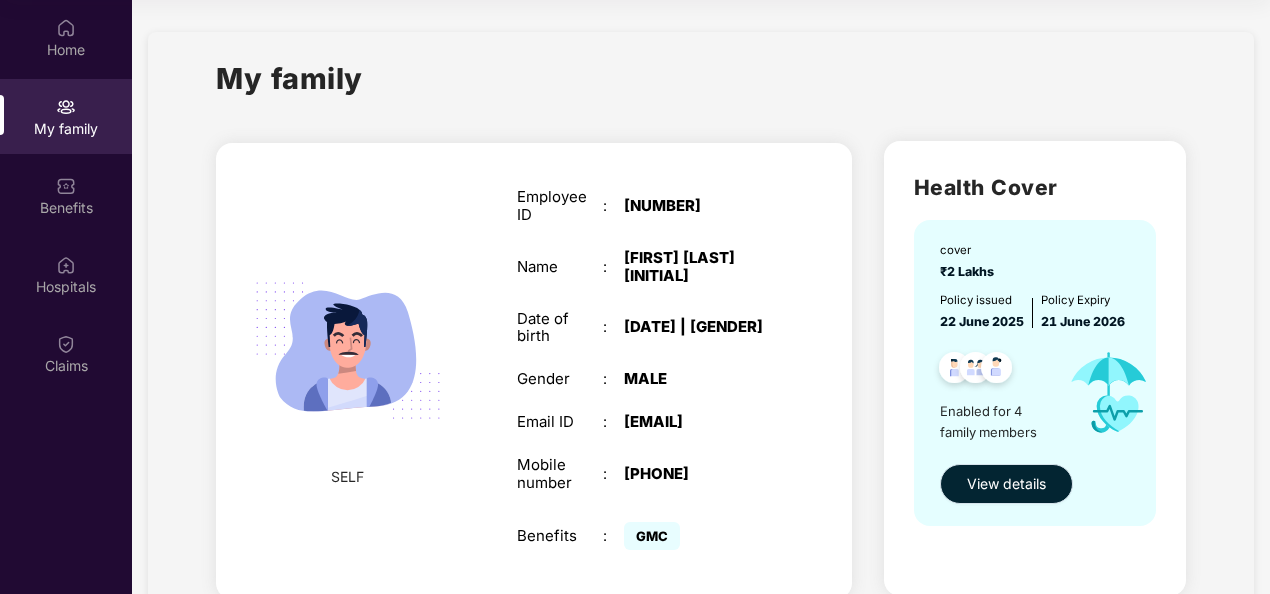 click on "View details" at bounding box center (1006, 484) 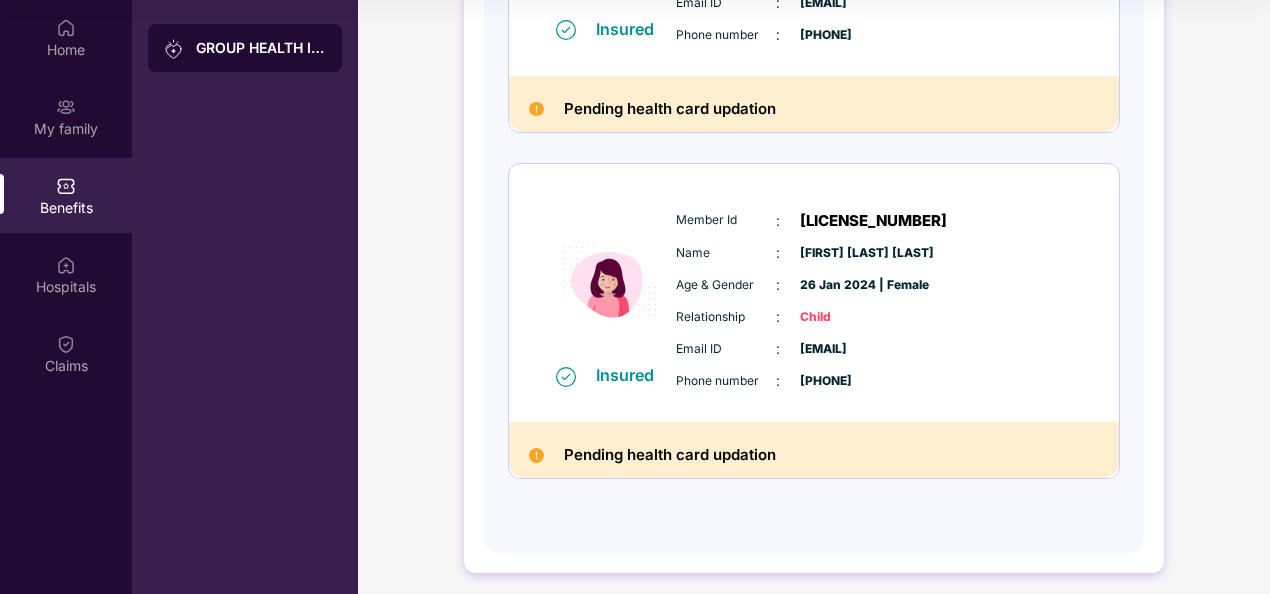 scroll, scrollTop: 1062, scrollLeft: 0, axis: vertical 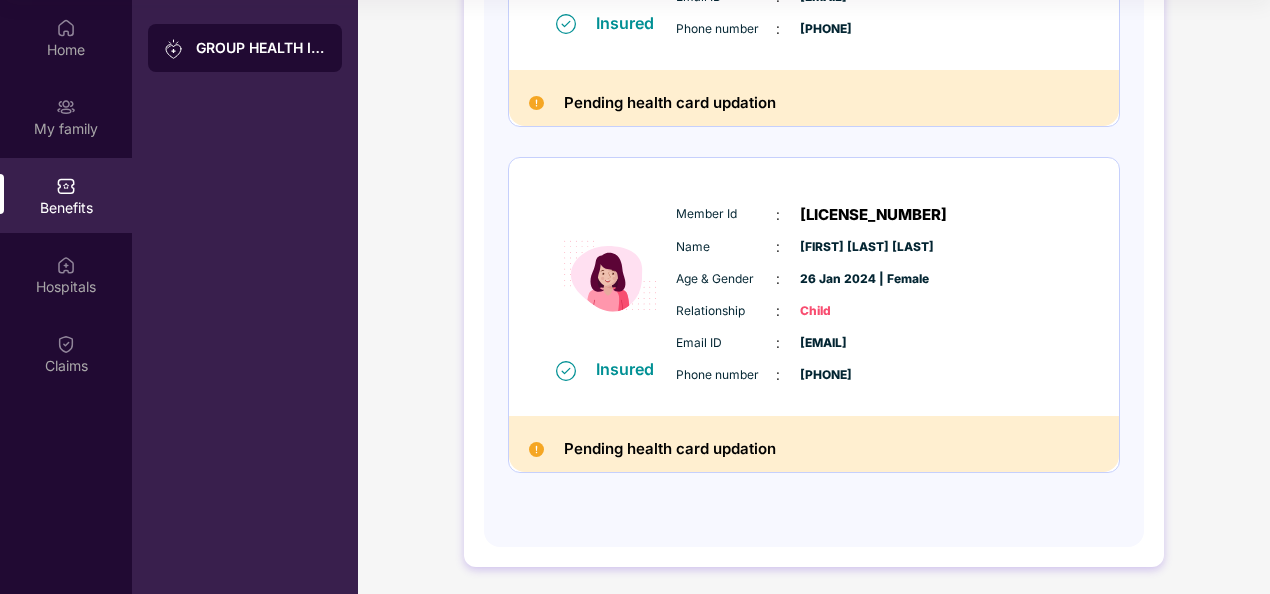 click on "[FIRST] [LAST] [LAST]" at bounding box center (850, 247) 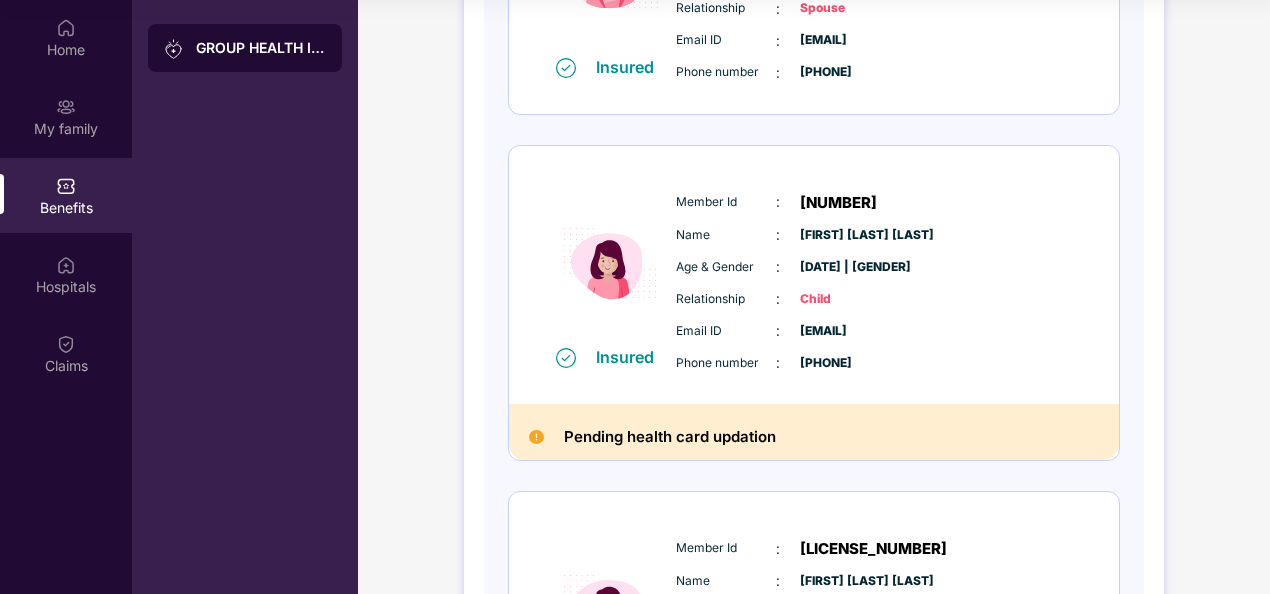 click on "[DATE] | [GENDER]" at bounding box center (850, 267) 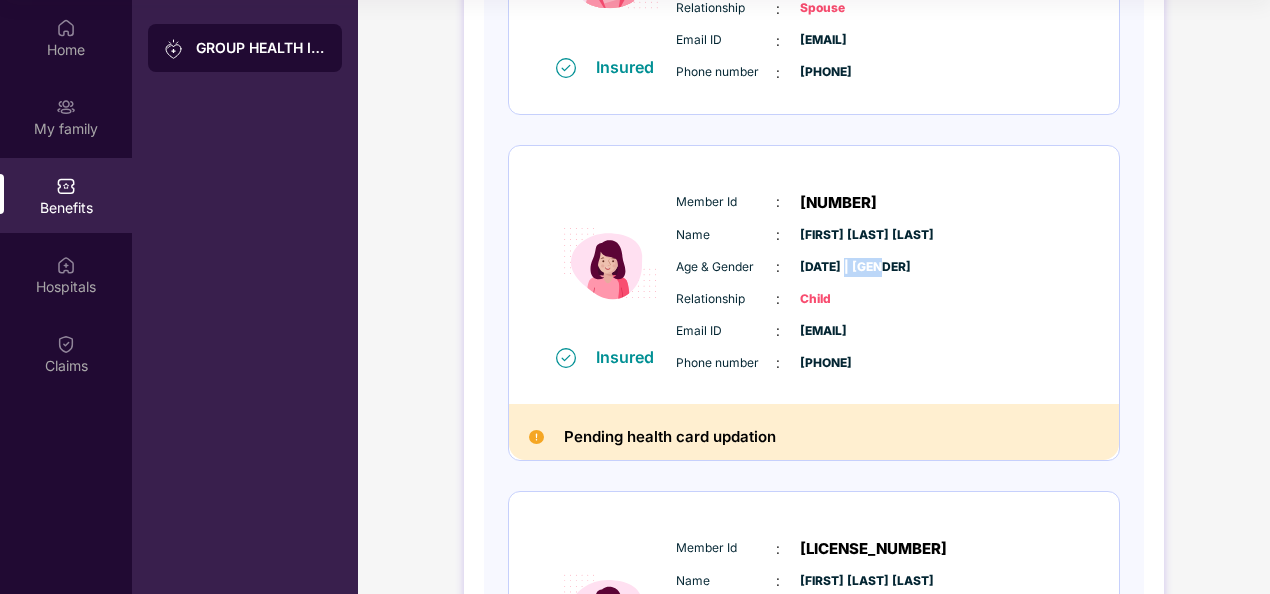 drag, startPoint x: 874, startPoint y: 262, endPoint x: 842, endPoint y: 270, distance: 32.984844 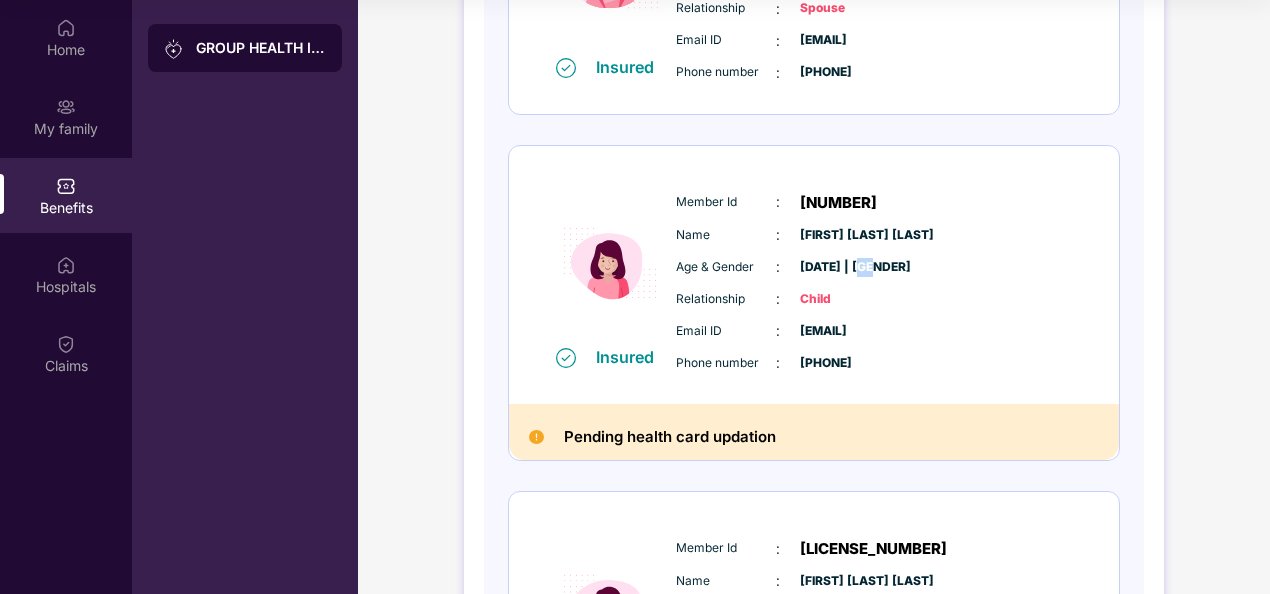 drag, startPoint x: 866, startPoint y: 265, endPoint x: 878, endPoint y: 261, distance: 12.649111 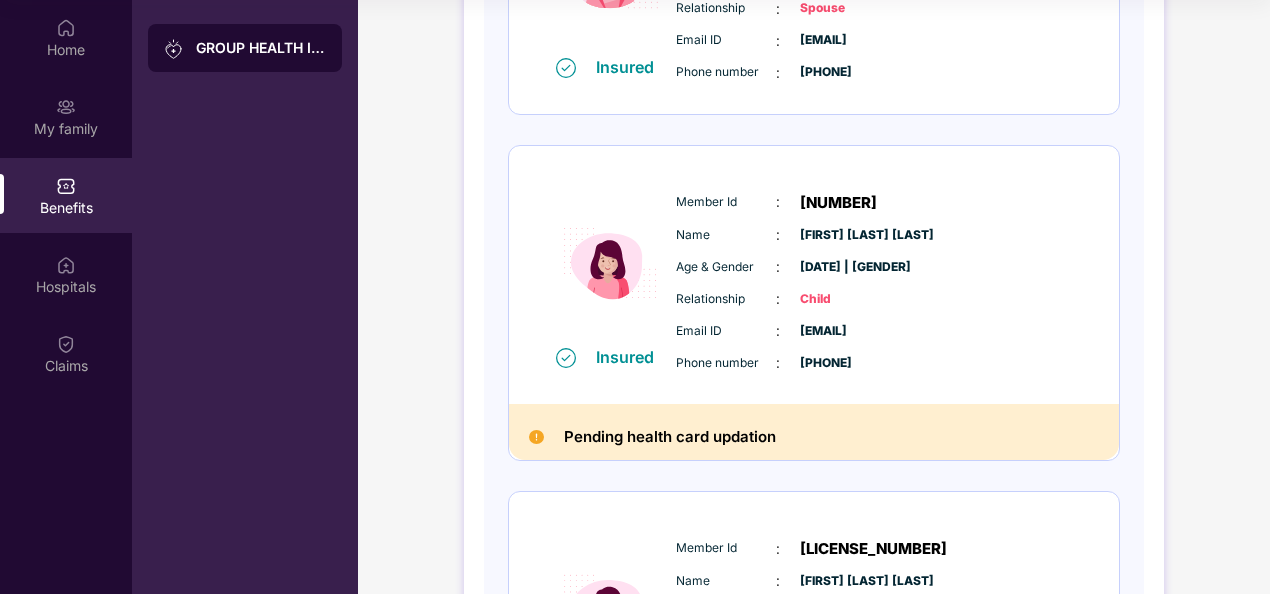 drag, startPoint x: 878, startPoint y: 261, endPoint x: 860, endPoint y: 354, distance: 94.72592 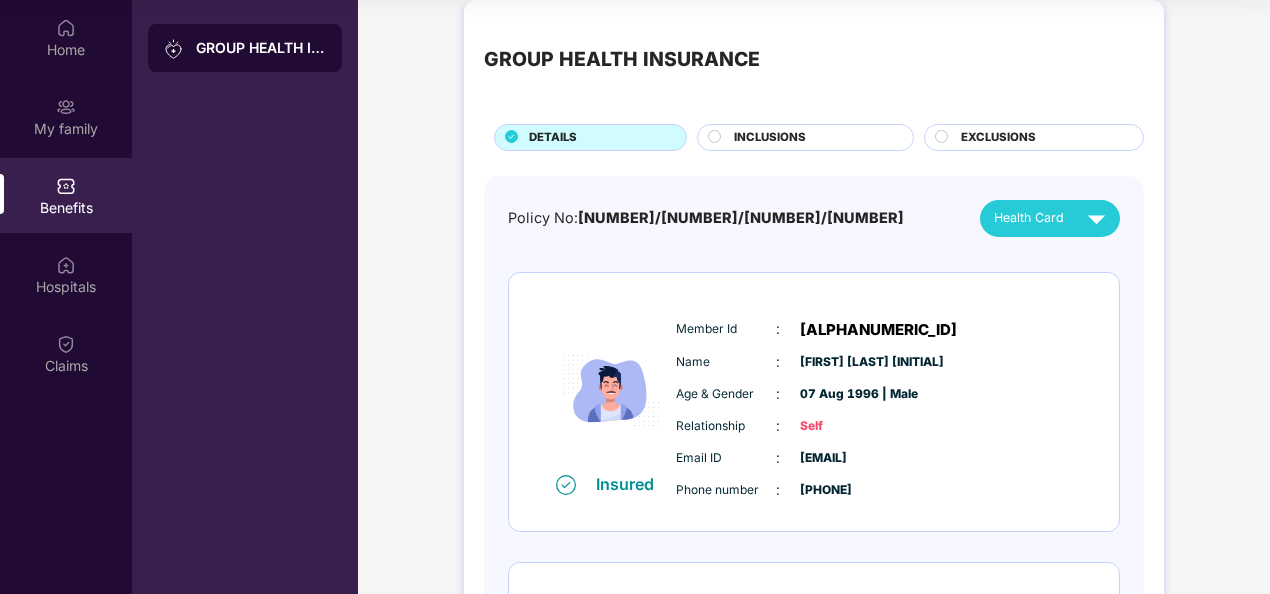 scroll, scrollTop: 0, scrollLeft: 0, axis: both 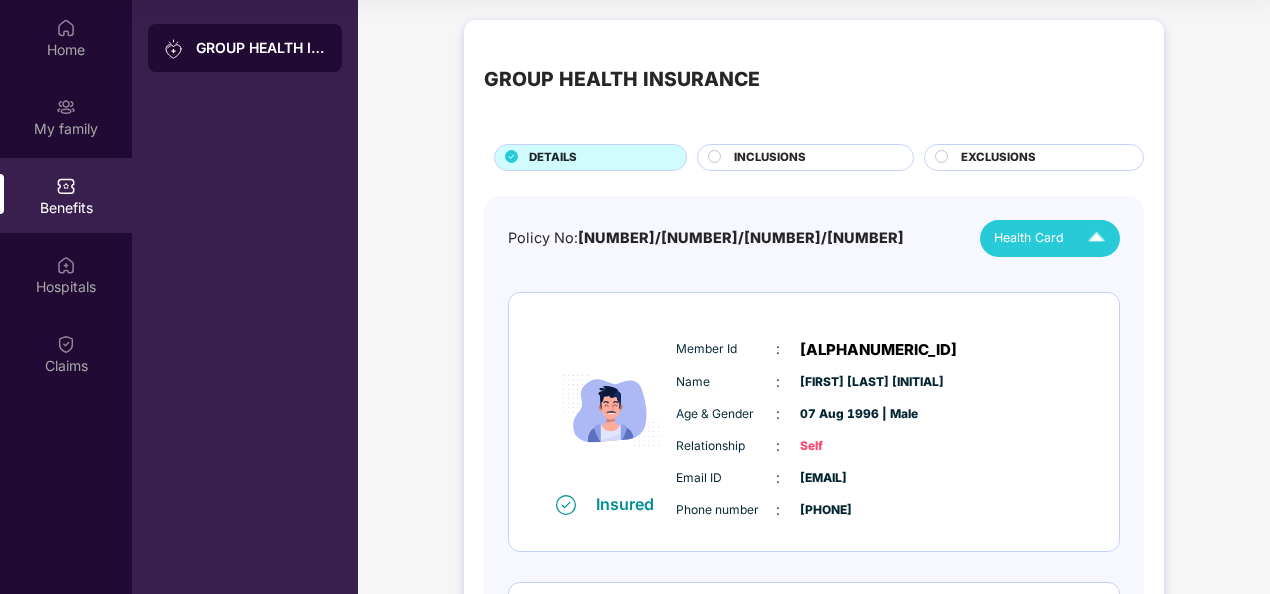click on "Health Card" at bounding box center [1029, 238] 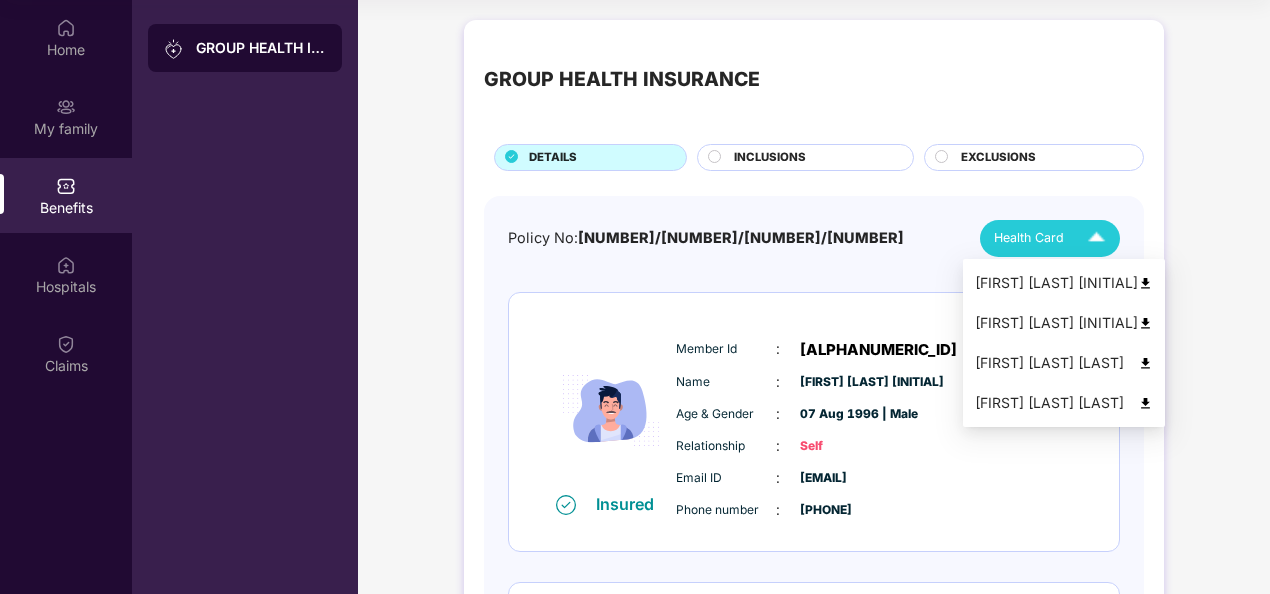 click at bounding box center [1145, 403] 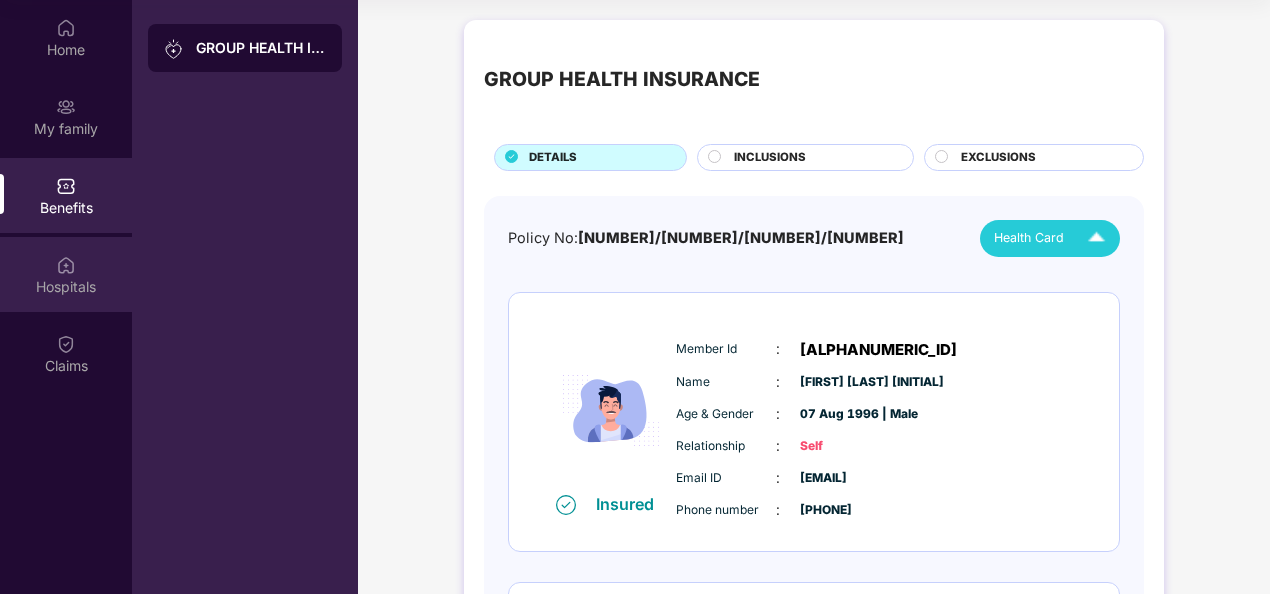 click on "Hospitals" at bounding box center (66, 287) 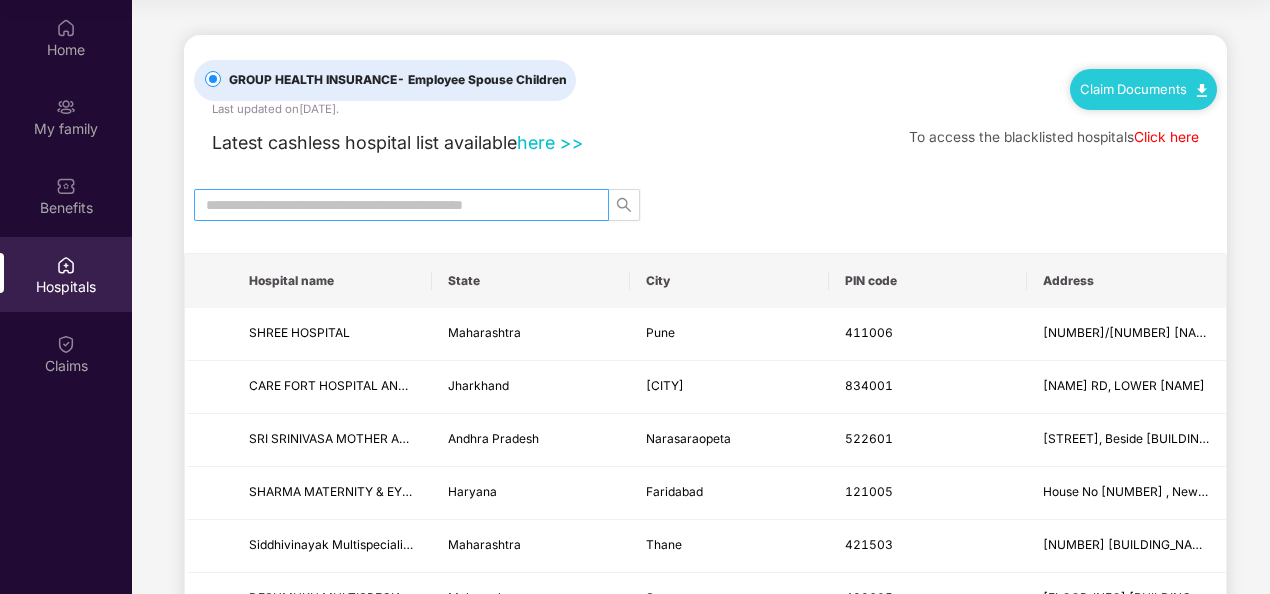 click at bounding box center (393, 205) 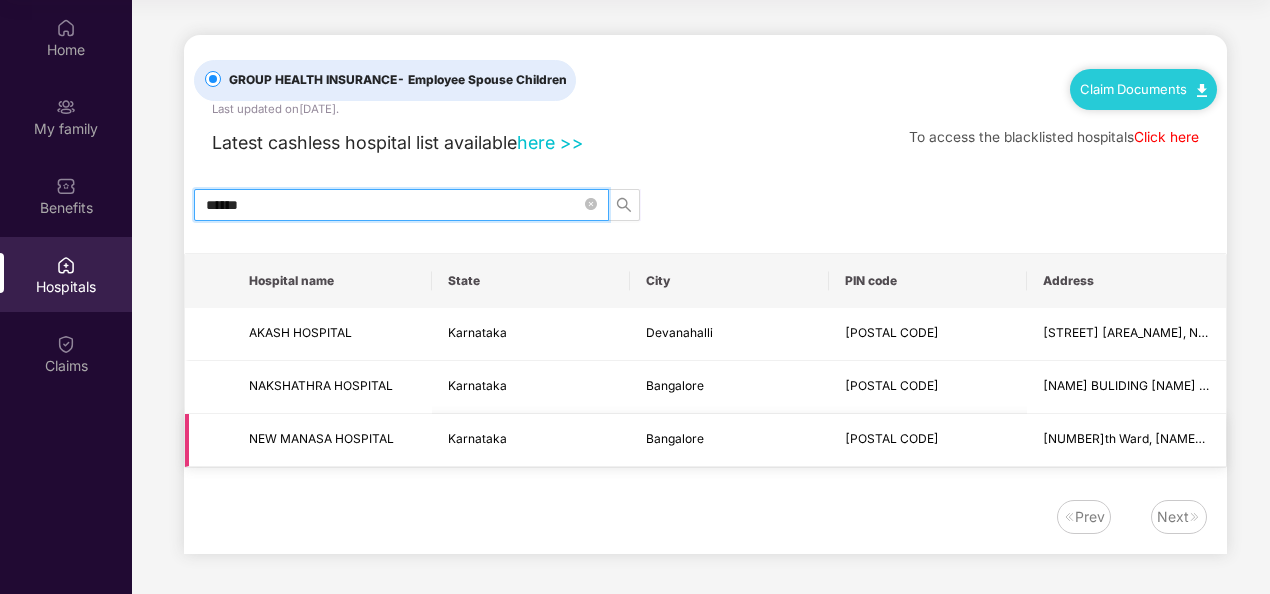 type on "******" 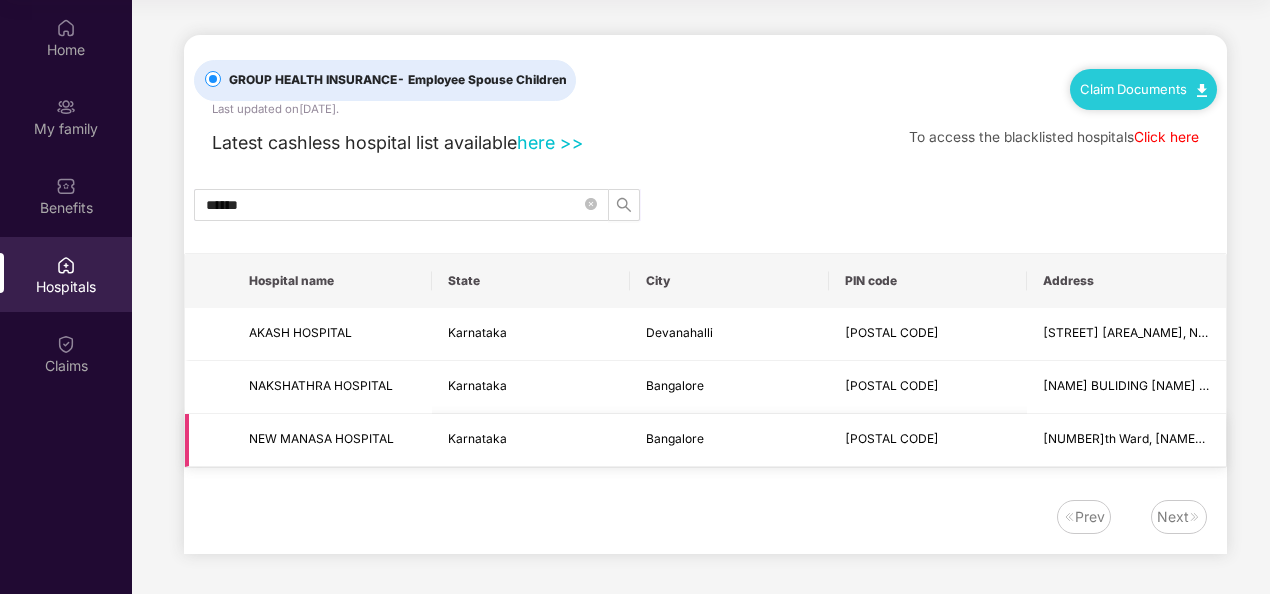 click on "[POSTAL CODE]" at bounding box center (928, 440) 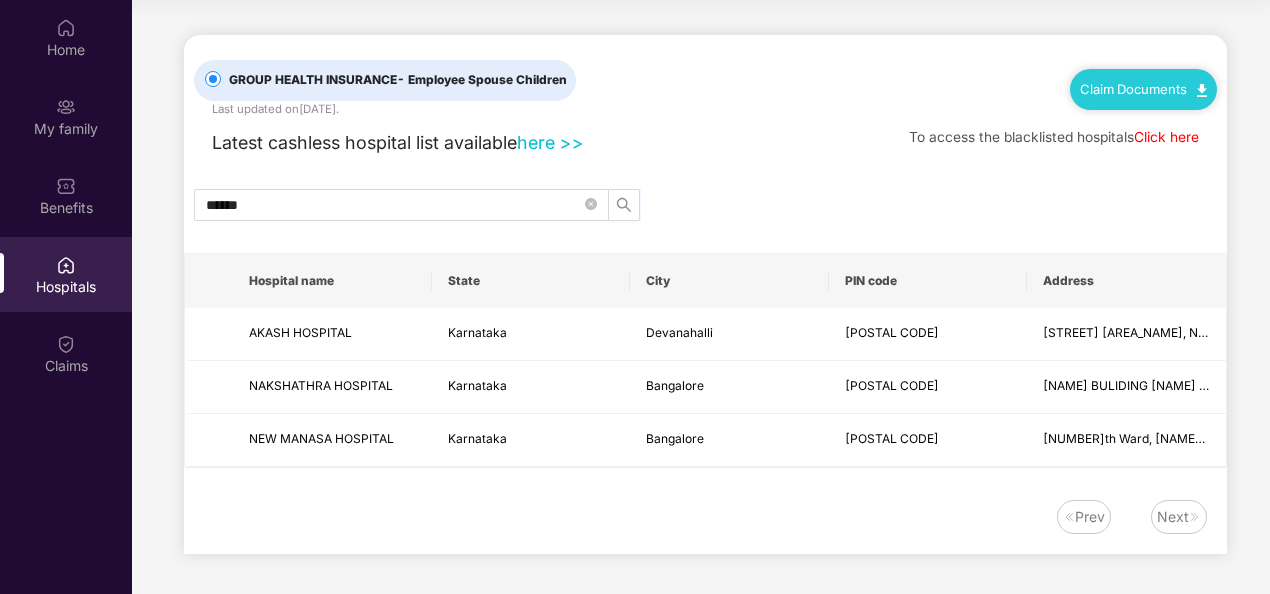 drag, startPoint x: 927, startPoint y: 435, endPoint x: 1056, endPoint y: 495, distance: 142.27087 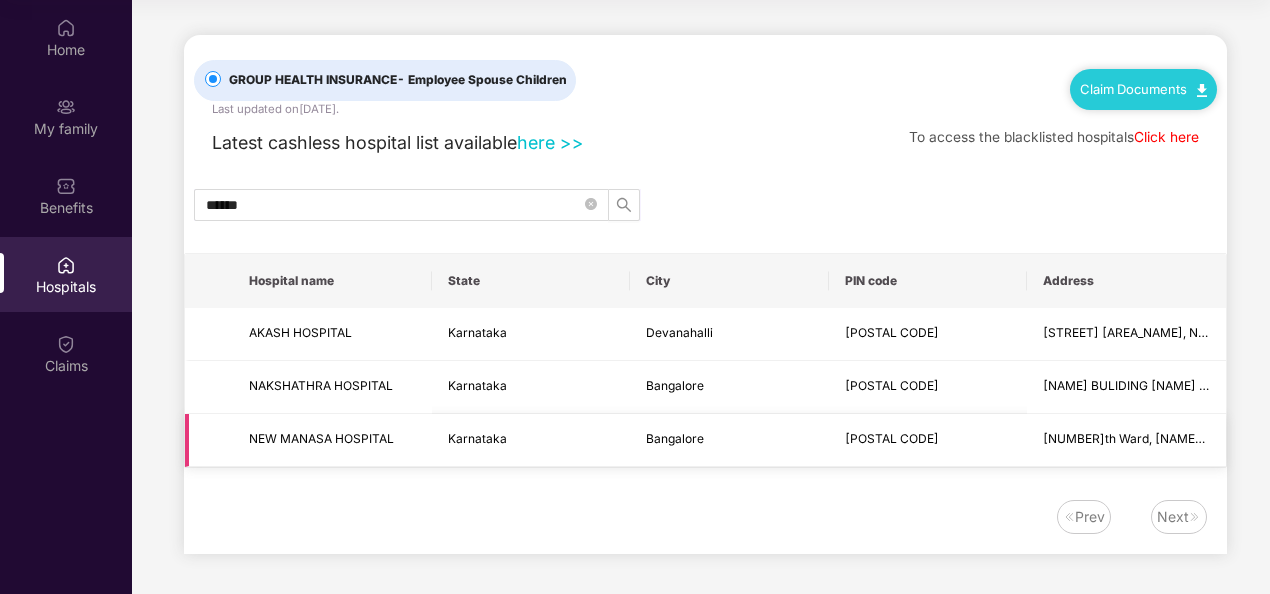 click on "[NUMBER]th Ward, [NAME] Bagilu Main Road, [NAME] Town" at bounding box center (1214, 438) 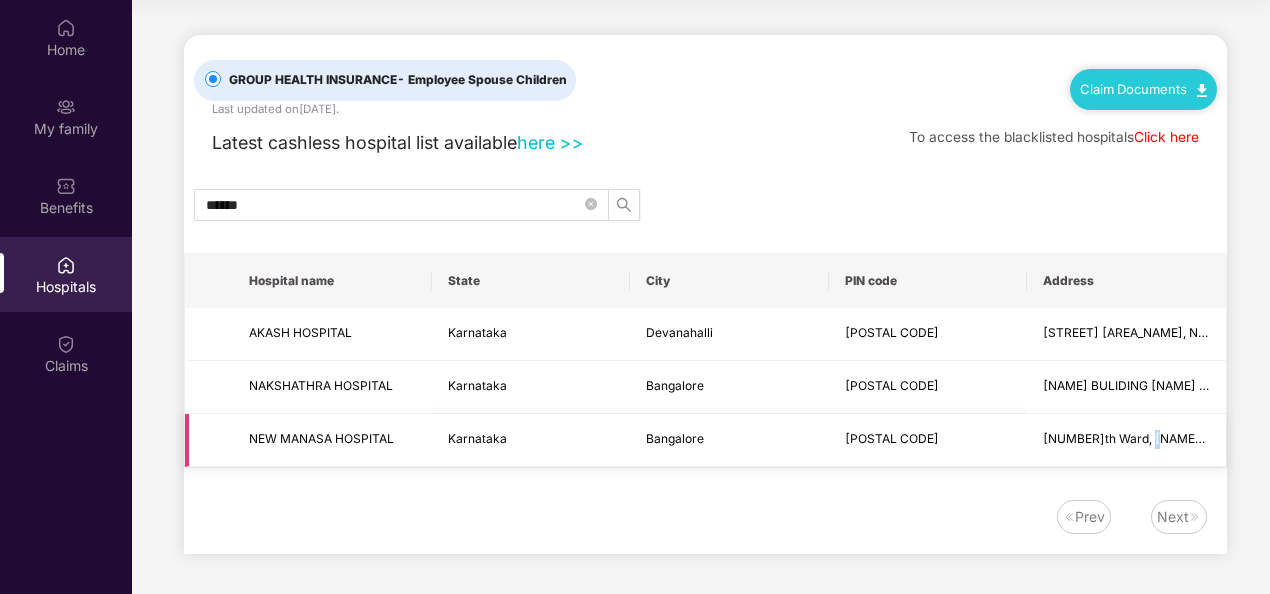 click on "[NUMBER]th Ward, [NAME] Bagilu Main Road, [NAME] Town" at bounding box center [1214, 438] 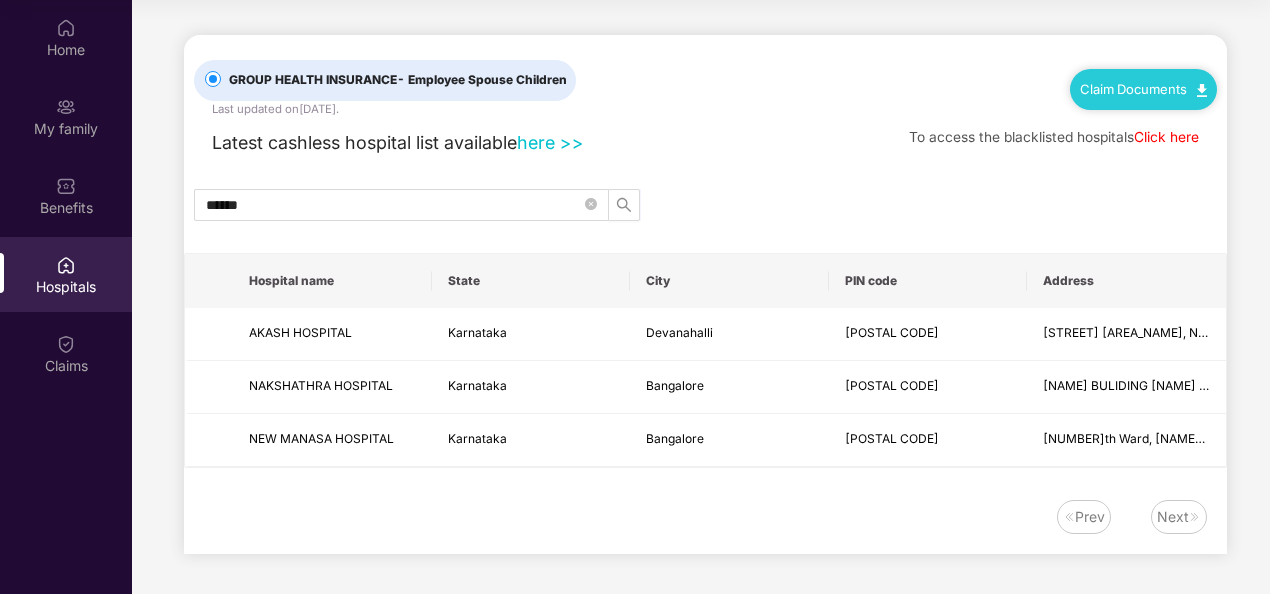 click on "GROUP HEALTH INSURANCE - Employee Spouse Children Last updated on [DATE] . Claim Documents Latest cashless hospital list available here >> To access the blacklisted hospitals Click here ****** Hospital name State City PIN code Address [NAME] Hospital Karnataka [NAME] [POSTAL CODE] [NAME] Main Road , Near International Airport [NAME] Hospital Karnataka [CITY] [POSTAL CODE] [NAME] BULIDING [NAME] TOWN, NEAR OLD BUS STAND NEW [NAME] HOSPITAL Karnataka [CITY] [POSTAL CODE] [NUMBER]th Ward, [NAME] Bagilu Main Road, [NAME] Town Prev Next" at bounding box center (701, 297) 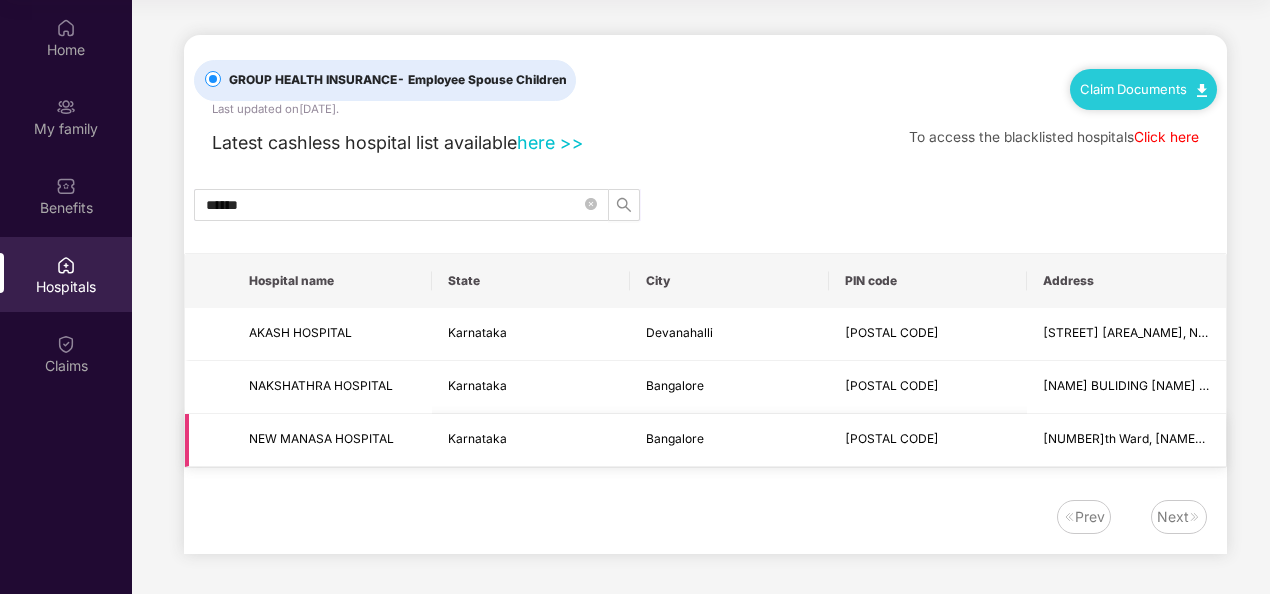 click at bounding box center (209, 440) 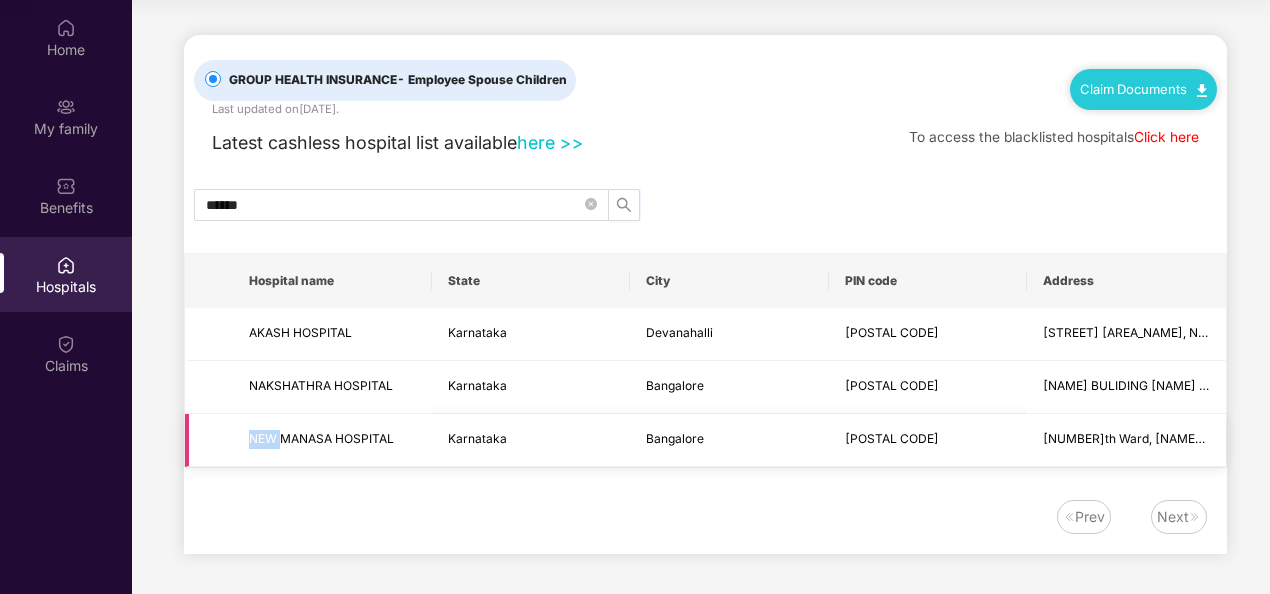 click at bounding box center [209, 440] 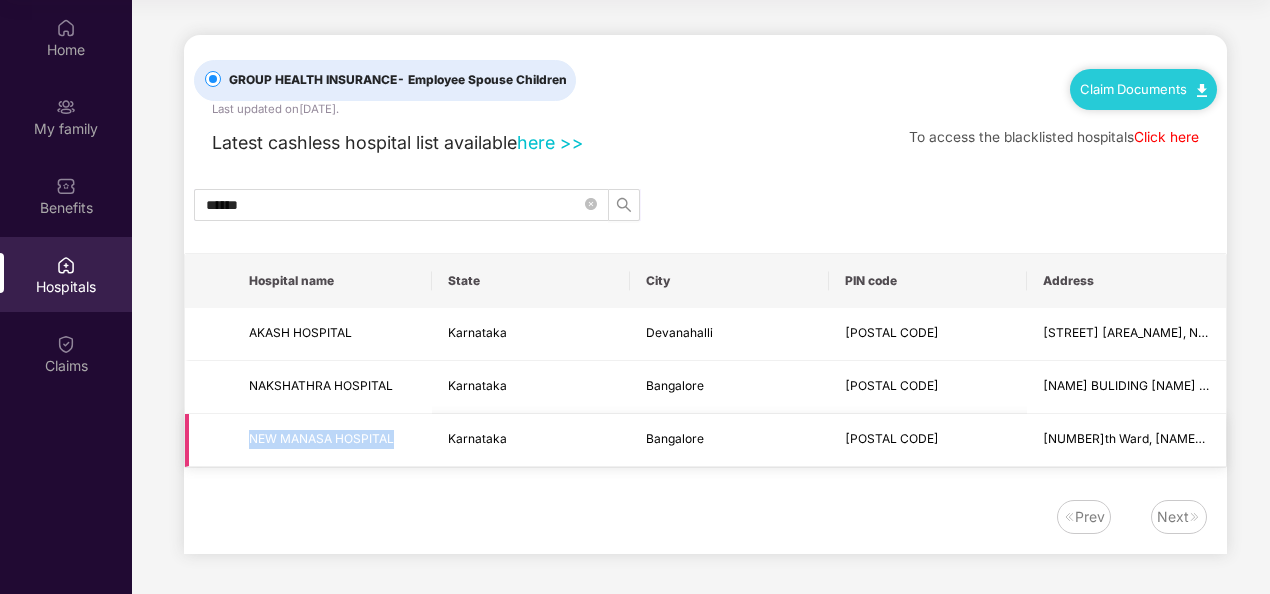 click at bounding box center (209, 440) 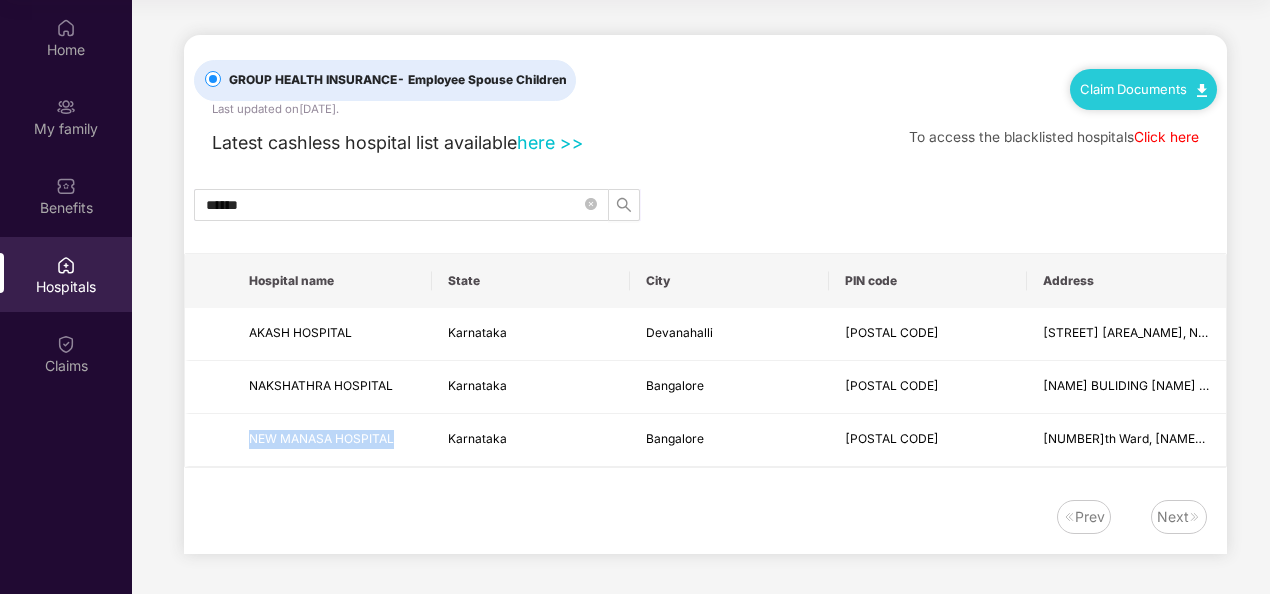 click on "here >>" at bounding box center (550, 142) 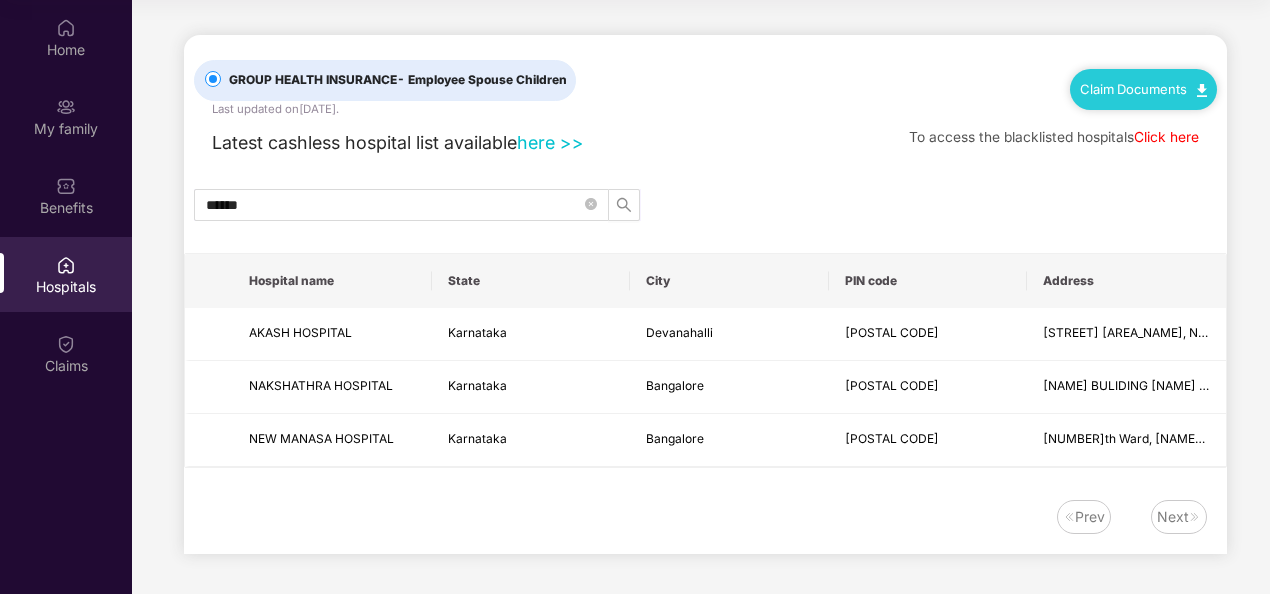 click on "GROUP HEALTH INSURANCE - Employee Spouse Children Last updated on [DATE] . Claim Documents Latest cashless hospital list available here >> To access the blacklisted hospitals Click here ****** Hospital name State City PIN code Address [NAME] Hospital Karnataka [NAME] [POSTAL CODE] [NAME] Main Road , Near International Airport [NAME] Hospital Karnataka [CITY] [POSTAL CODE] [NAME] BULIDING [NAME] TOWN, NEAR OLD BUS STAND NEW [NAME] HOSPITAL Karnataka [CITY] [POSTAL CODE] [NUMBER]th Ward, [NAME] Bagilu Main Road, [NAME] Town Prev Next" at bounding box center [705, 294] 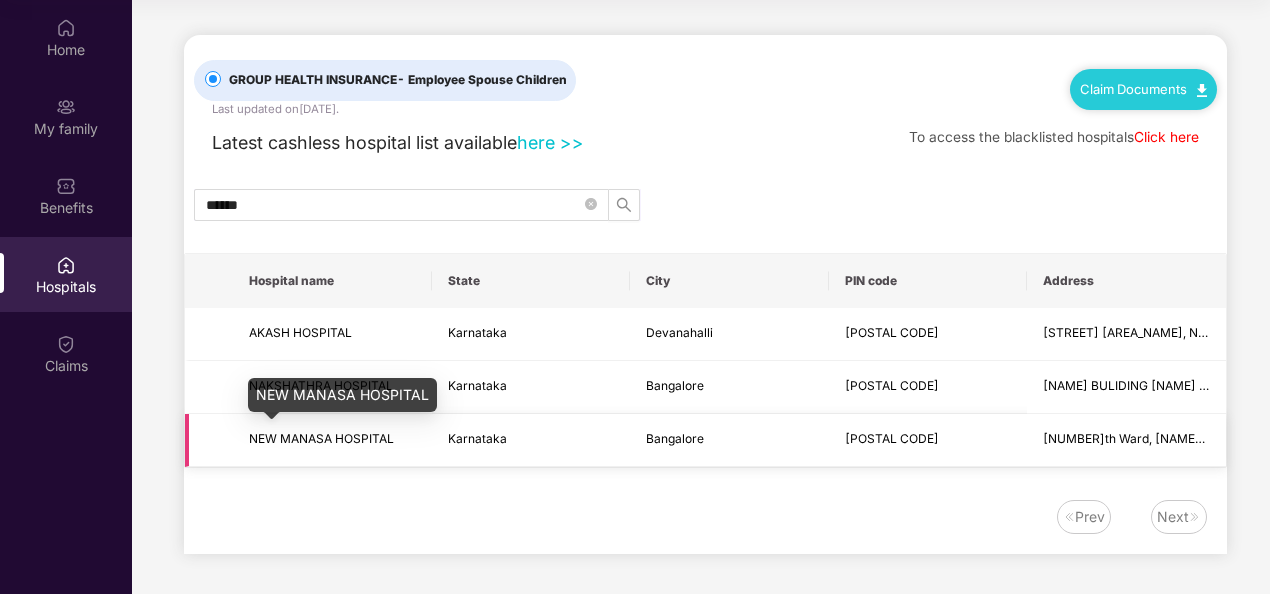 click on "NEW MANASA HOSPITAL" at bounding box center [321, 438] 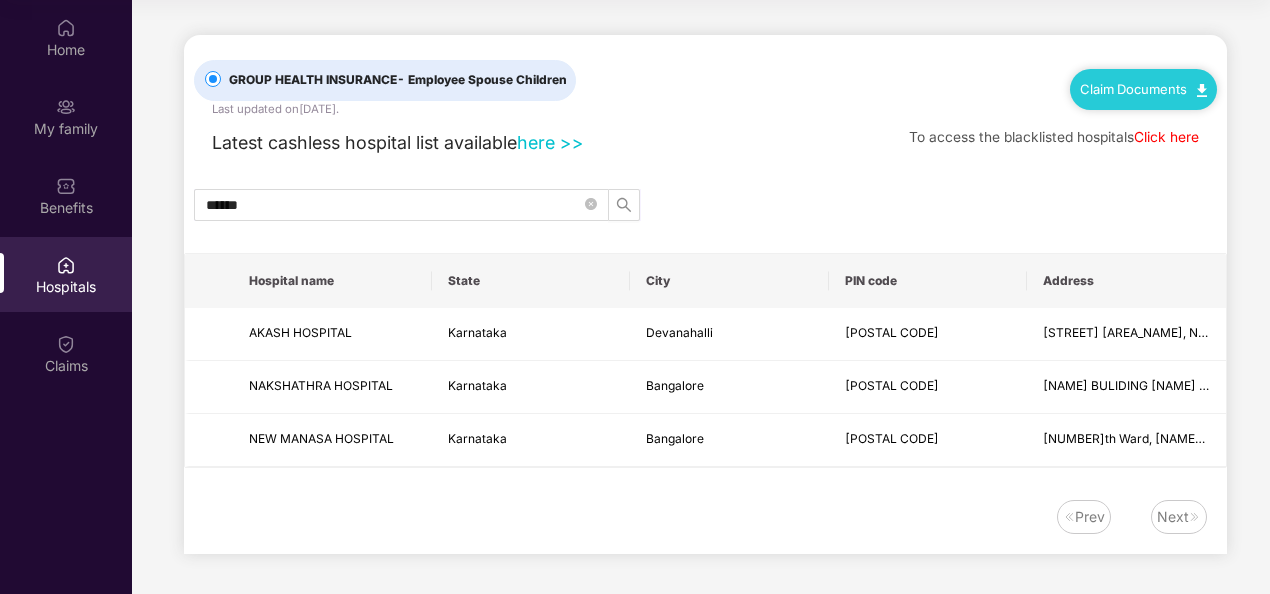 click on "Prev Next" at bounding box center [695, 517] 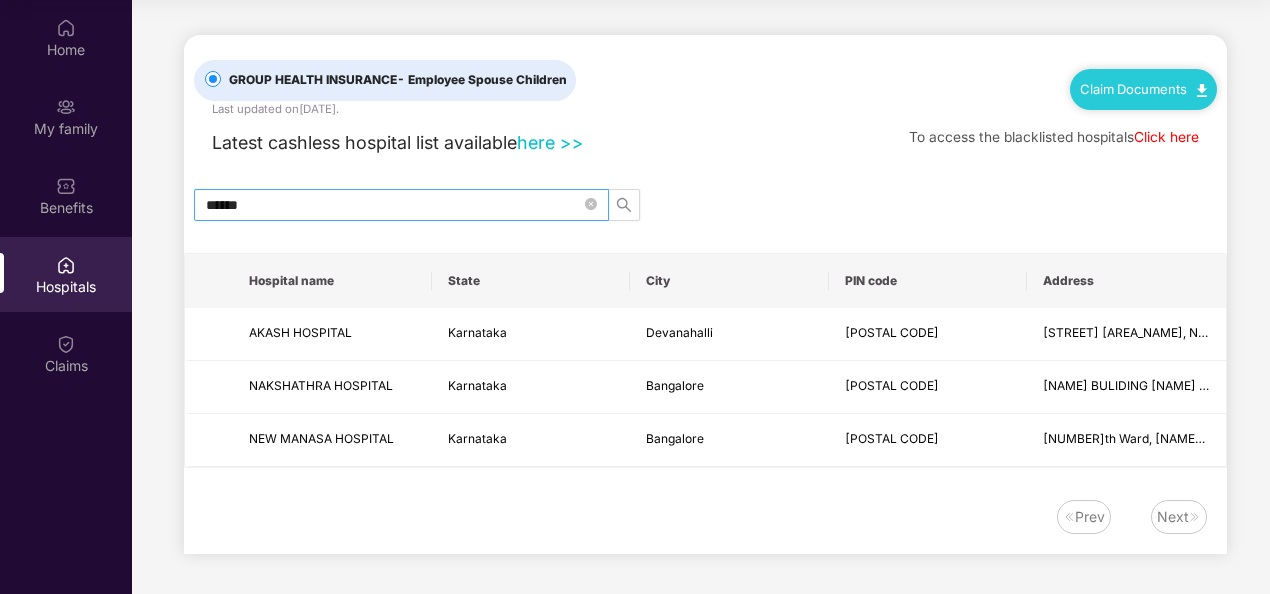 click on "******" at bounding box center (401, 205) 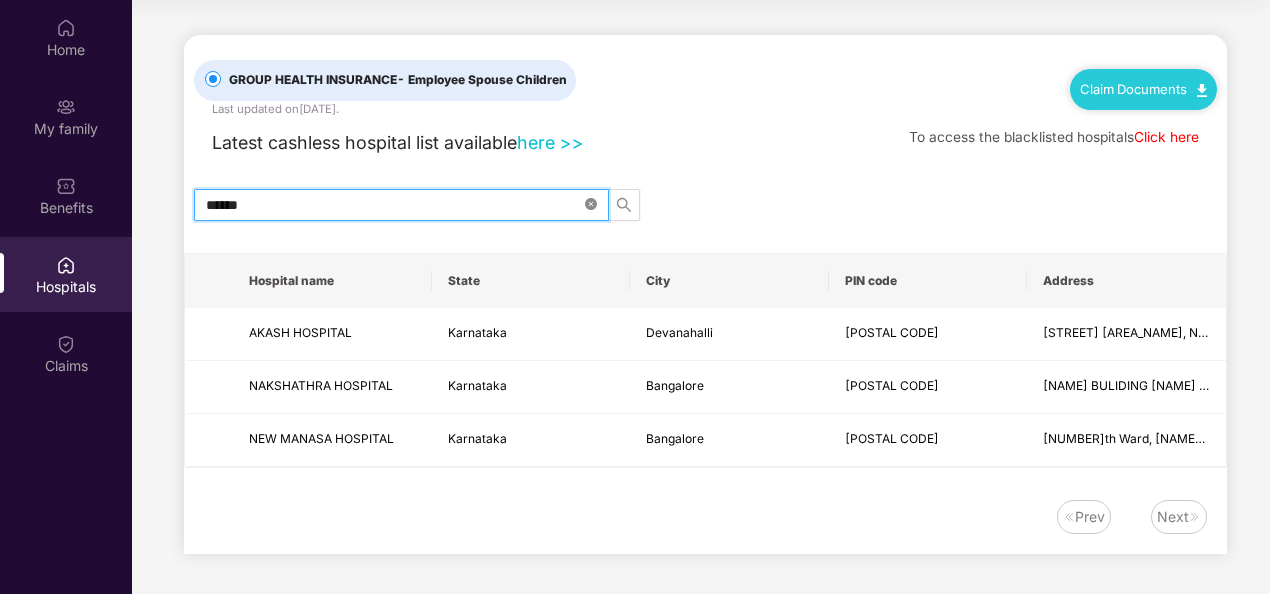 click 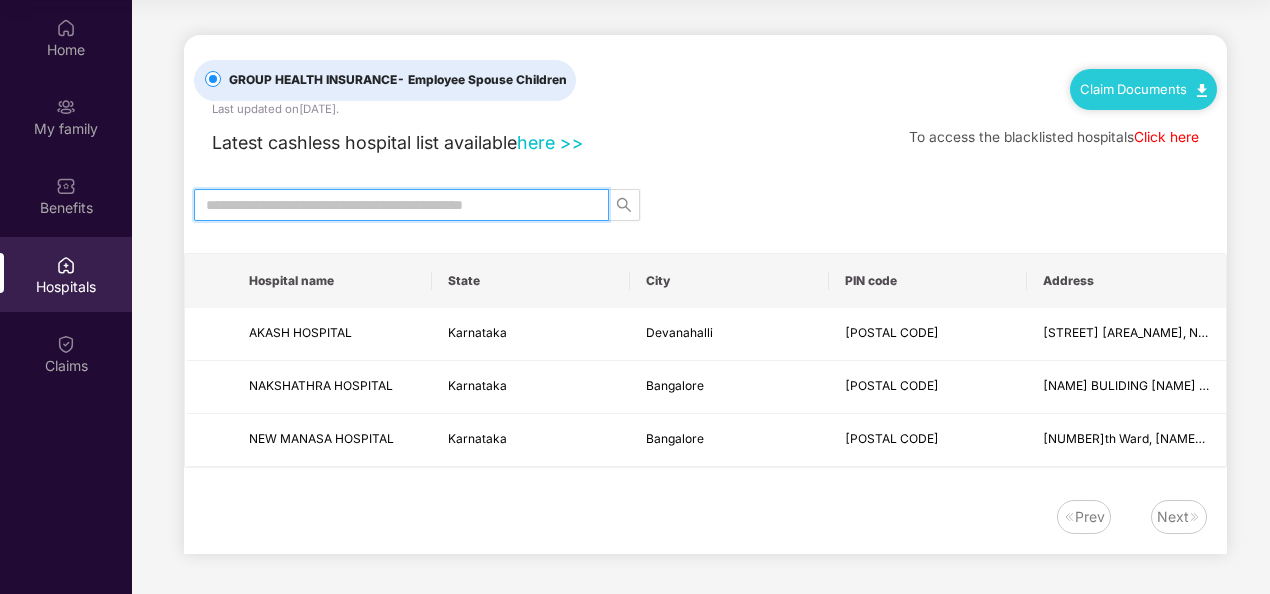 click at bounding box center (393, 205) 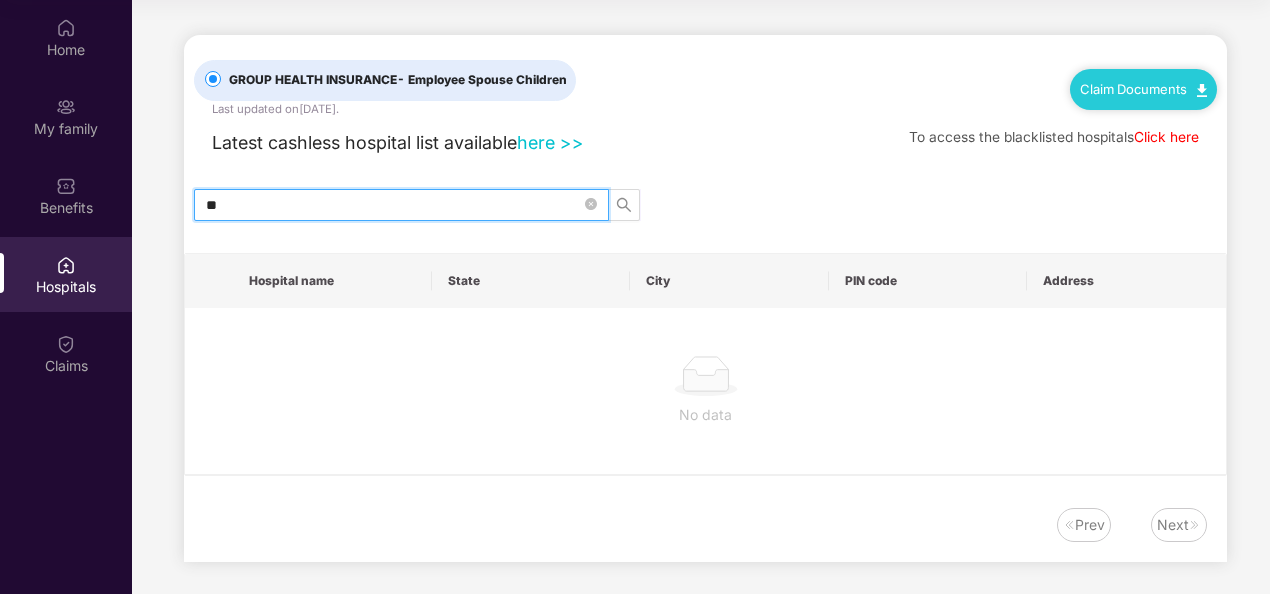 type on "*" 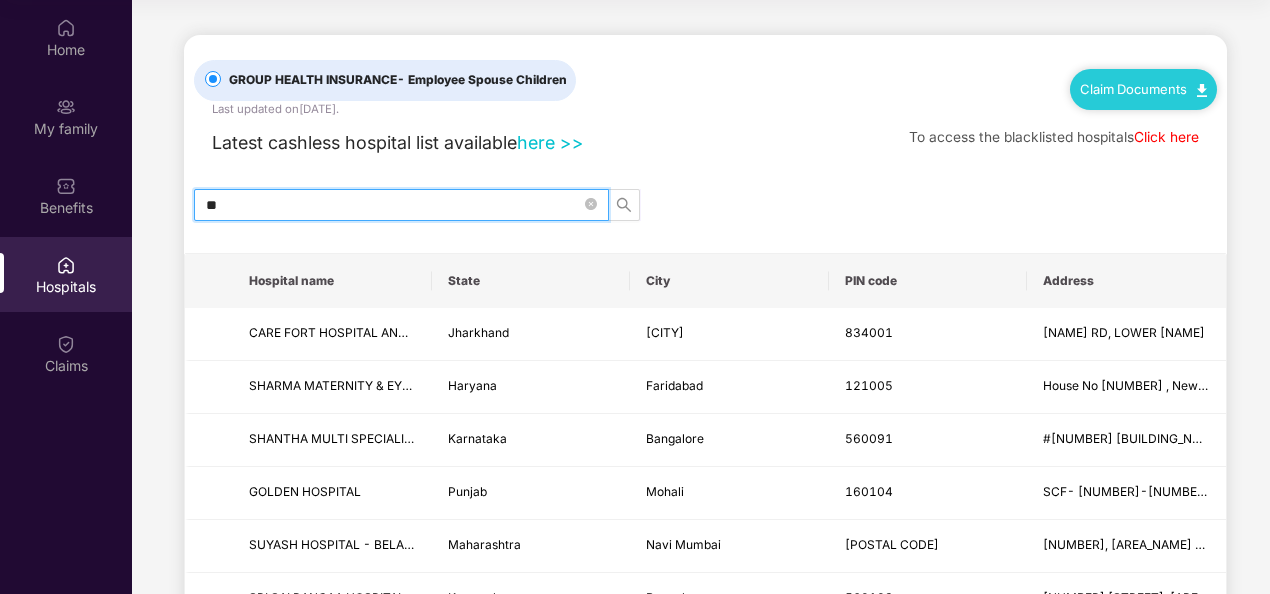 type on "*" 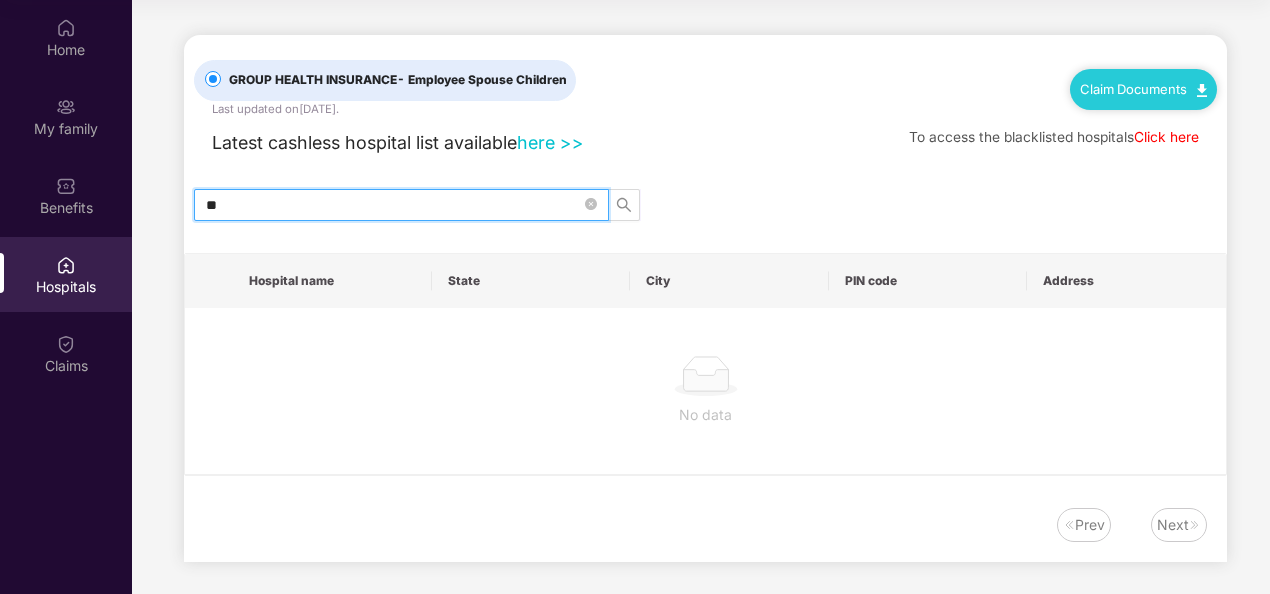 type on "*" 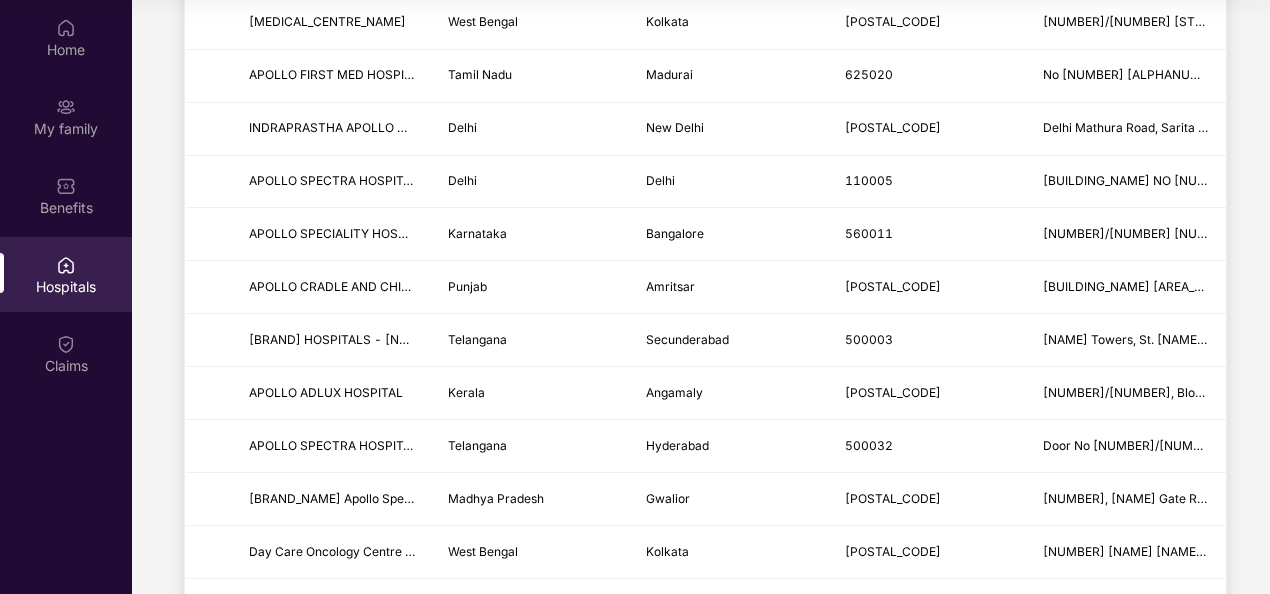 scroll, scrollTop: 0, scrollLeft: 0, axis: both 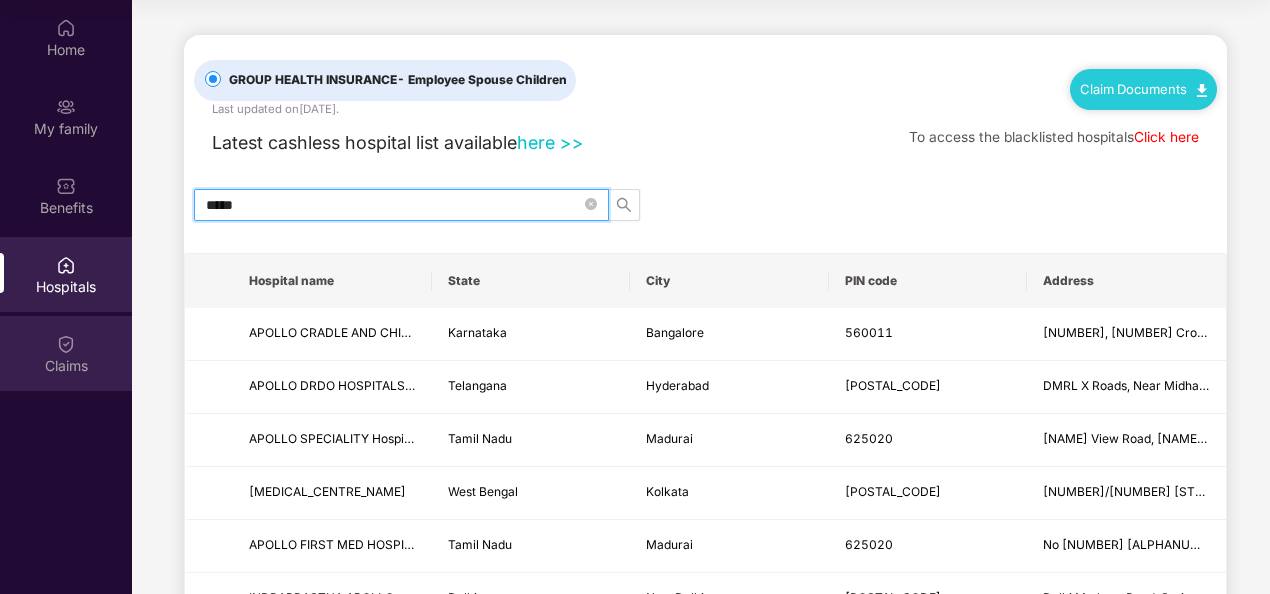 type on "*****" 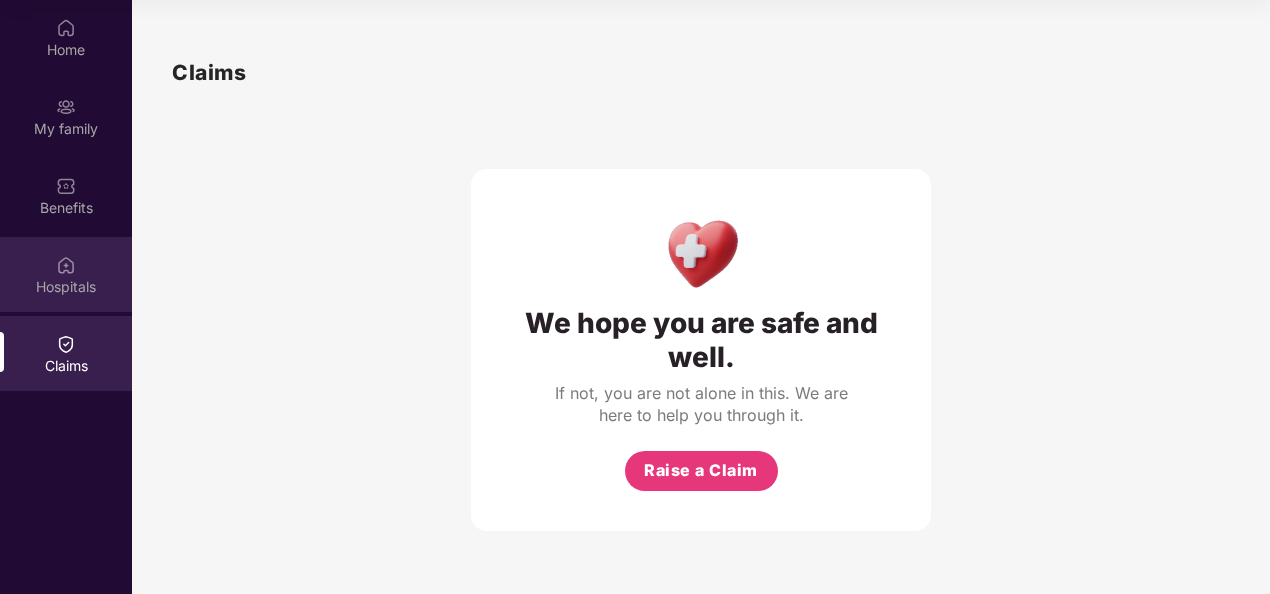 click on "Hospitals" at bounding box center (66, 274) 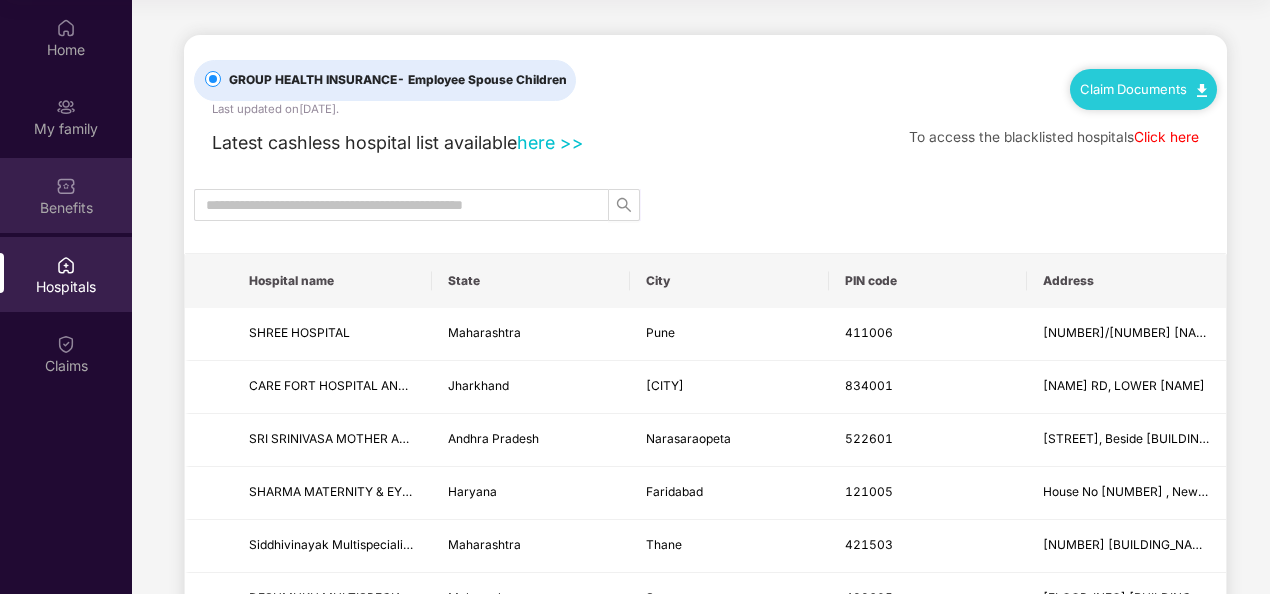 click at bounding box center [66, 186] 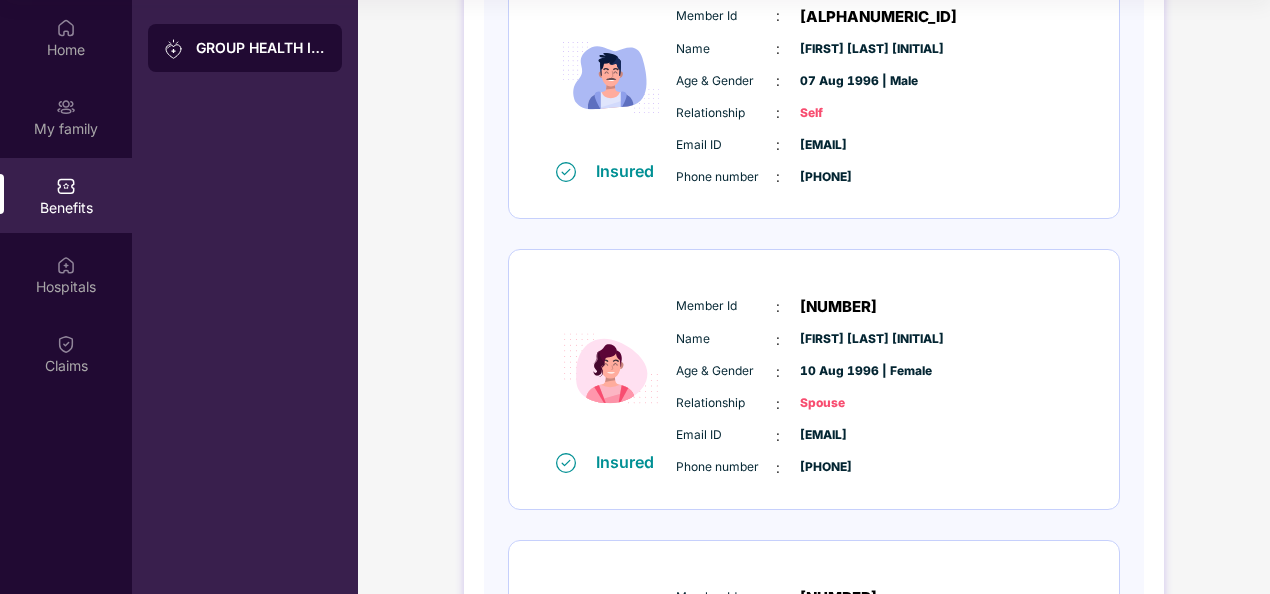 scroll, scrollTop: 666, scrollLeft: 0, axis: vertical 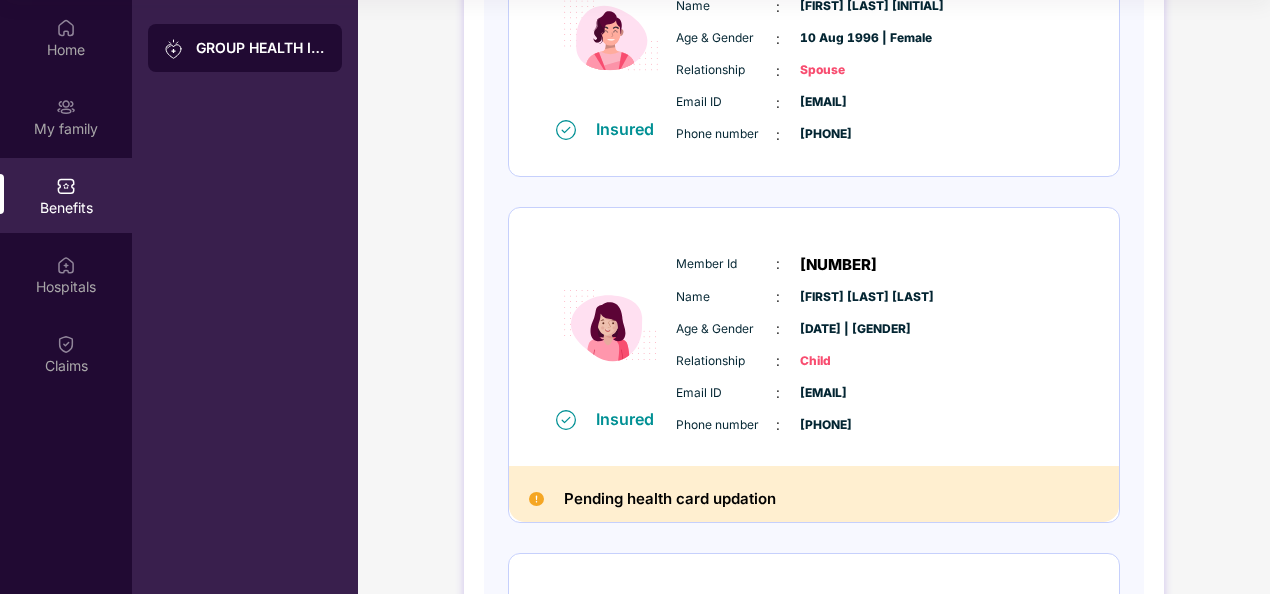 click on "Pending health card updation" at bounding box center (670, 499) 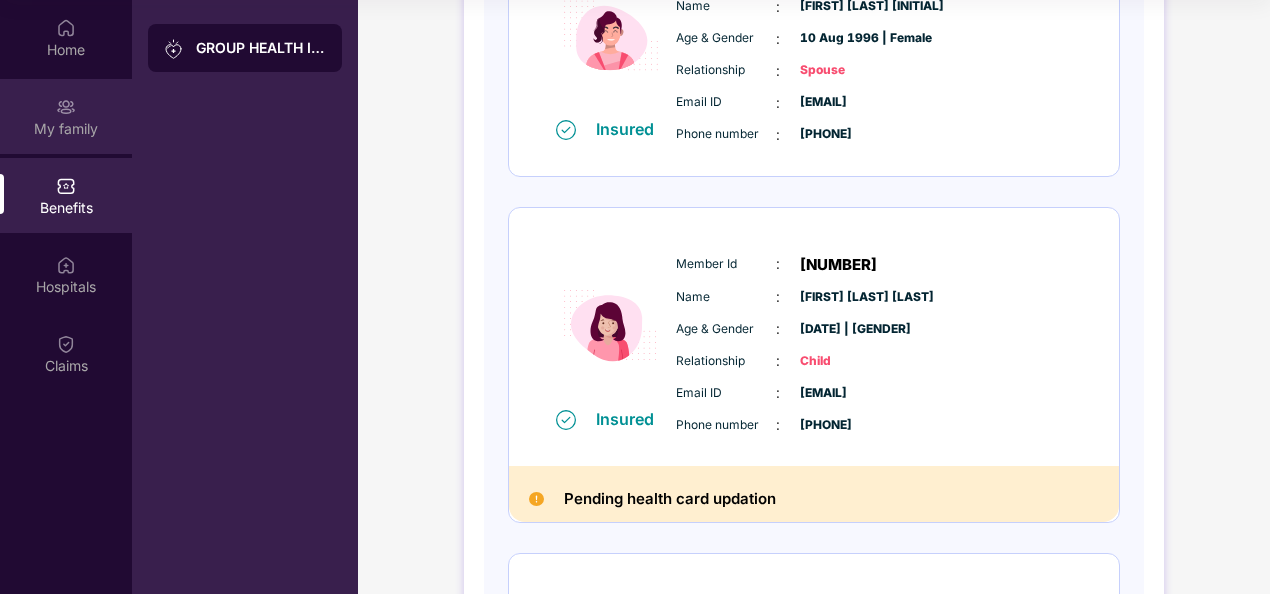 click on "My family" at bounding box center [66, 129] 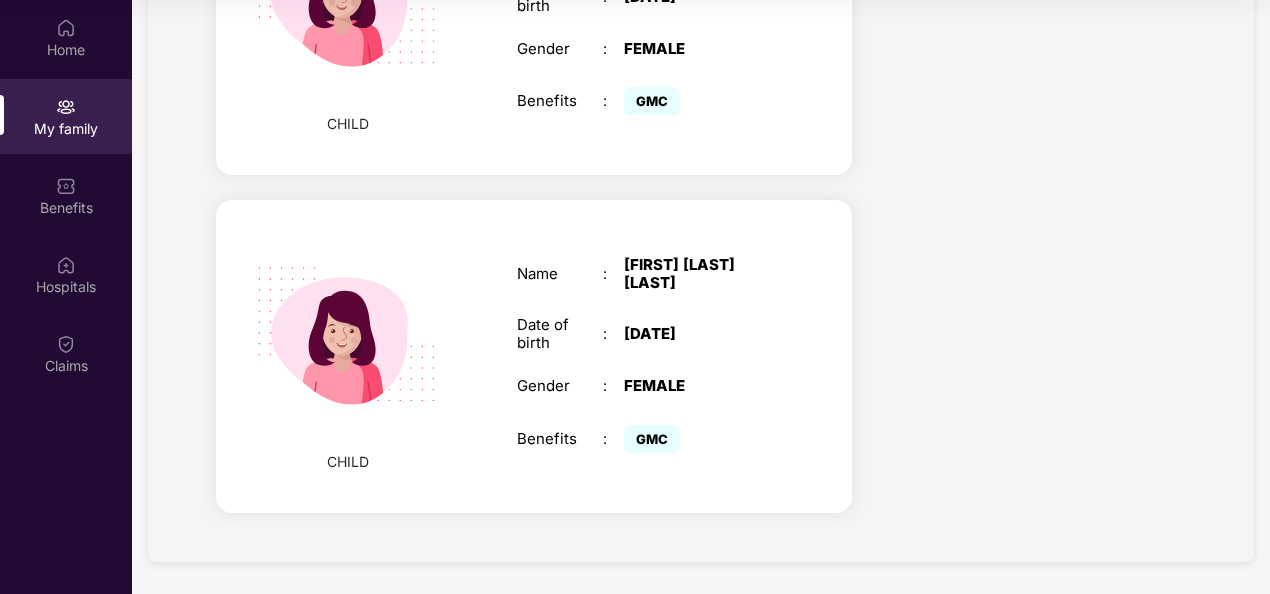 scroll, scrollTop: 0, scrollLeft: 0, axis: both 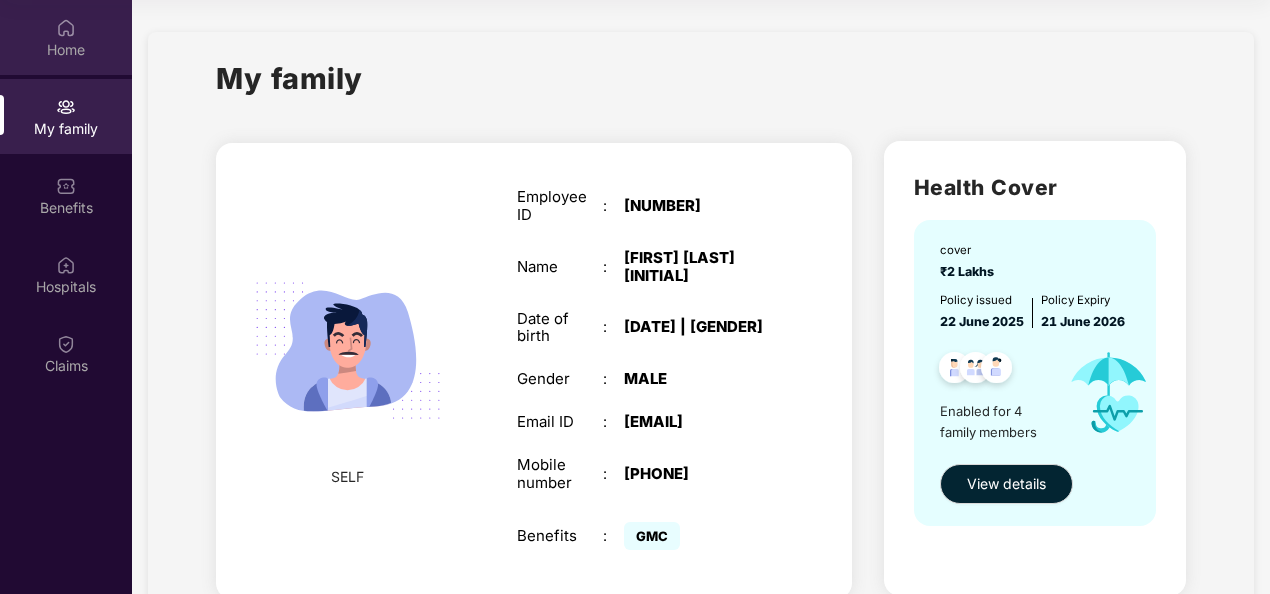 click on "Home" at bounding box center (66, 50) 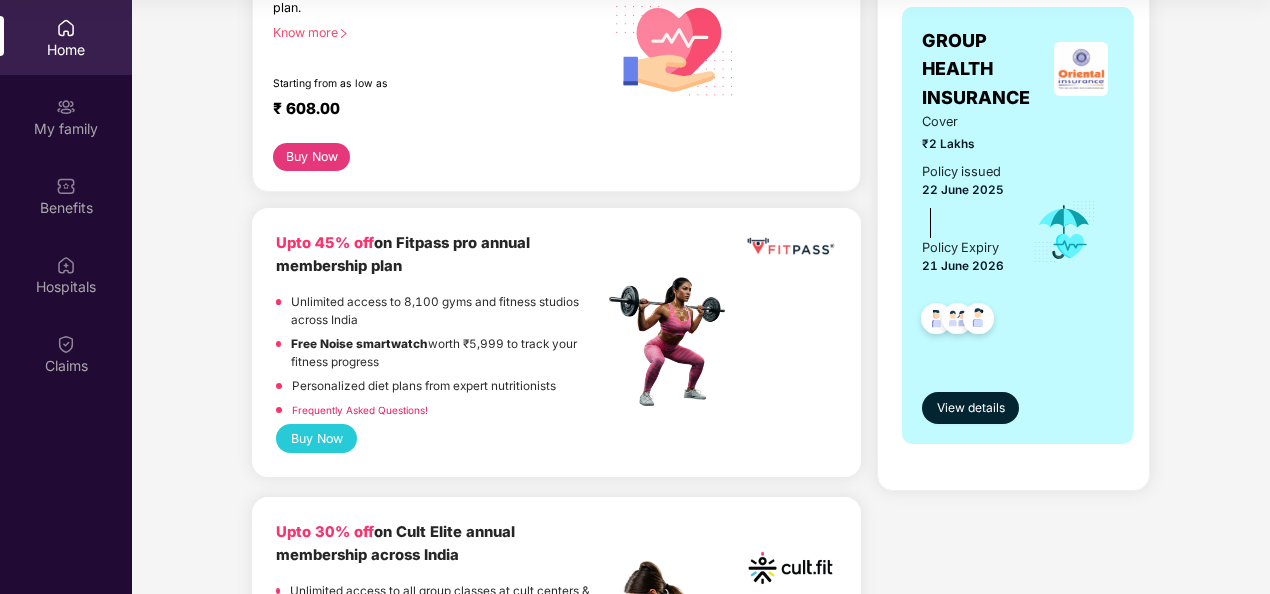 scroll, scrollTop: 0, scrollLeft: 0, axis: both 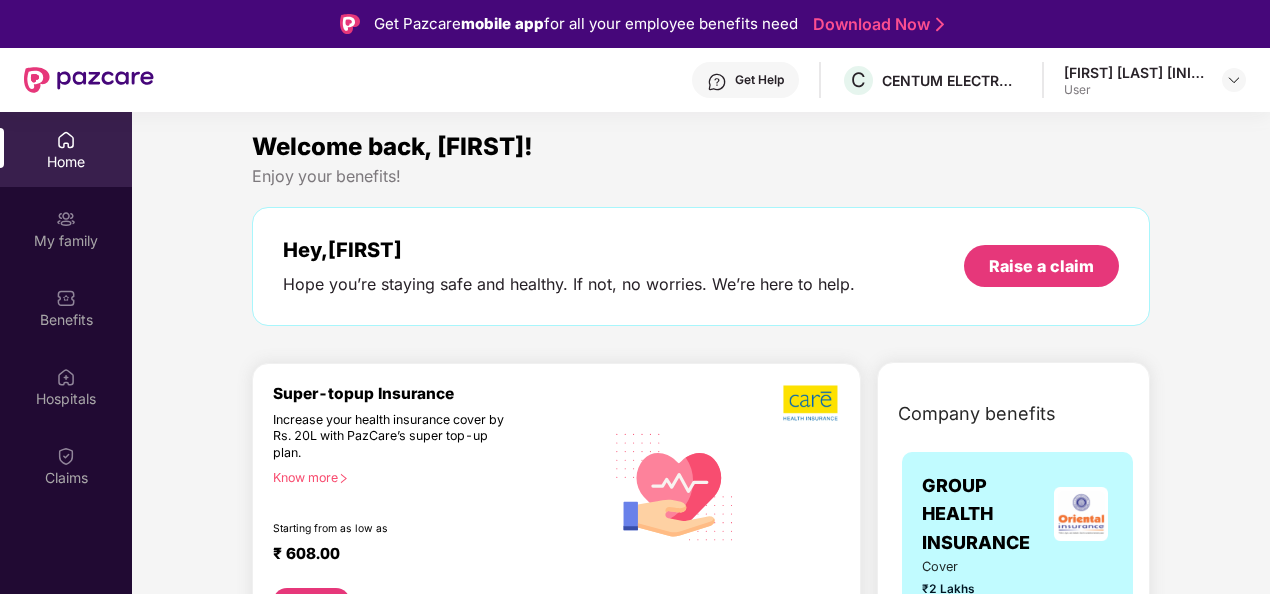 click on "User" at bounding box center [1134, 90] 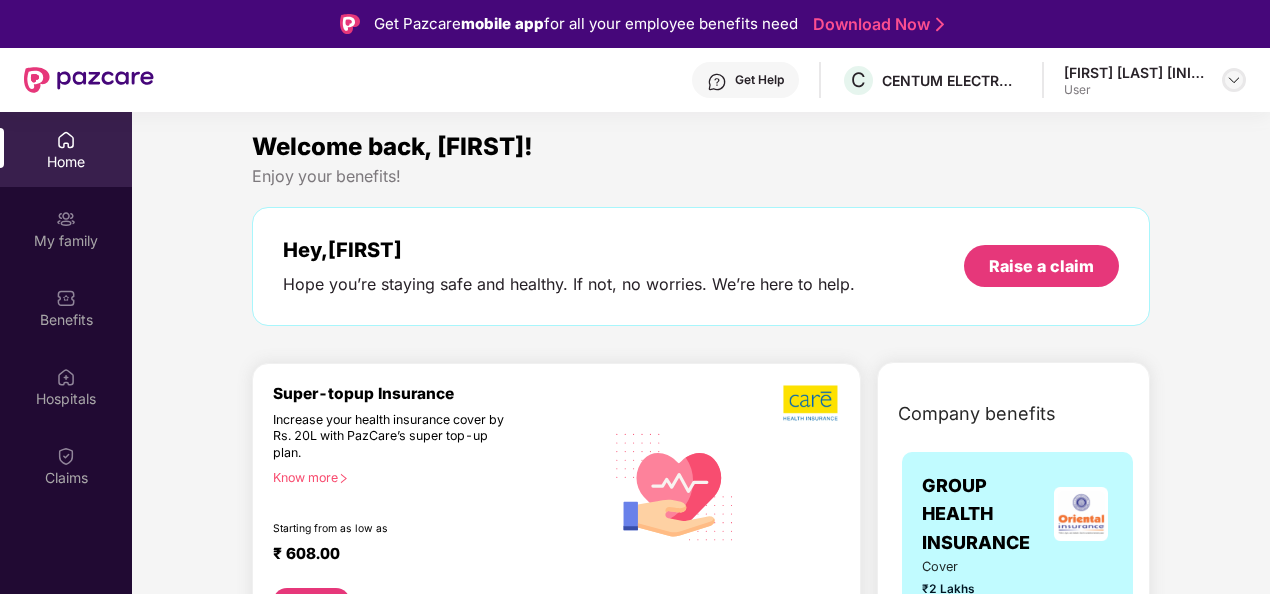 click at bounding box center (1234, 80) 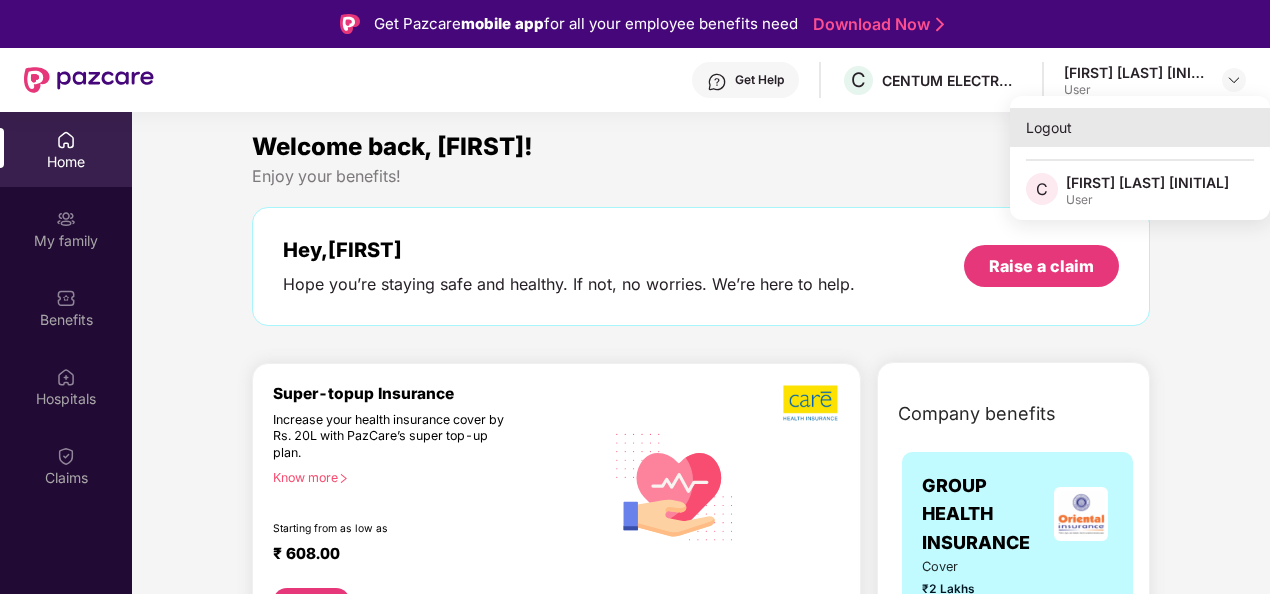 click on "Logout" at bounding box center [1140, 127] 